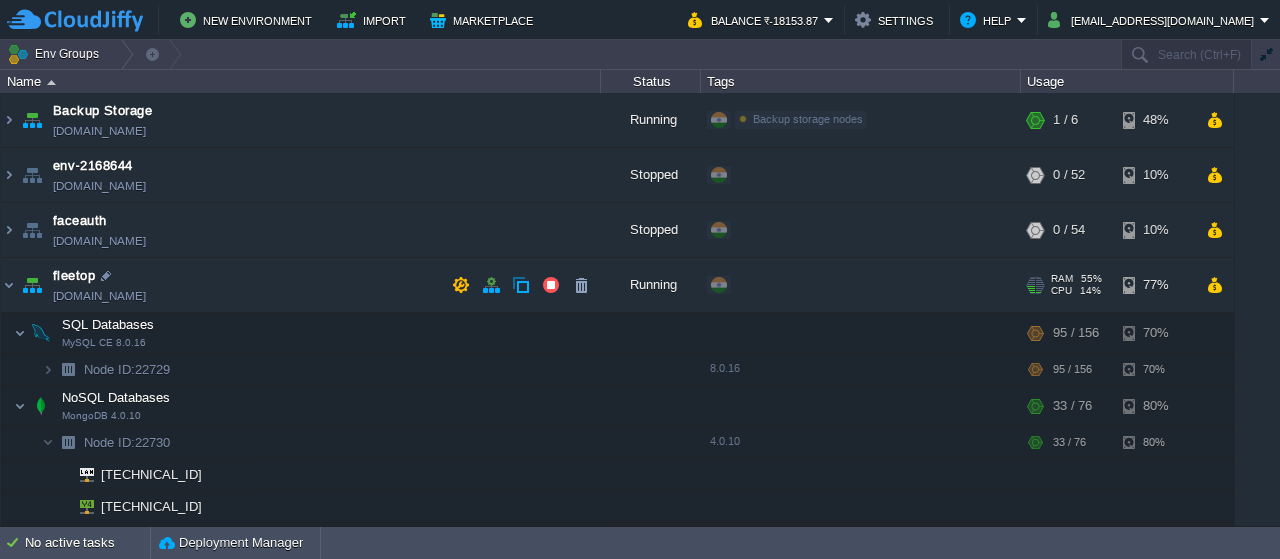 scroll, scrollTop: 0, scrollLeft: 0, axis: both 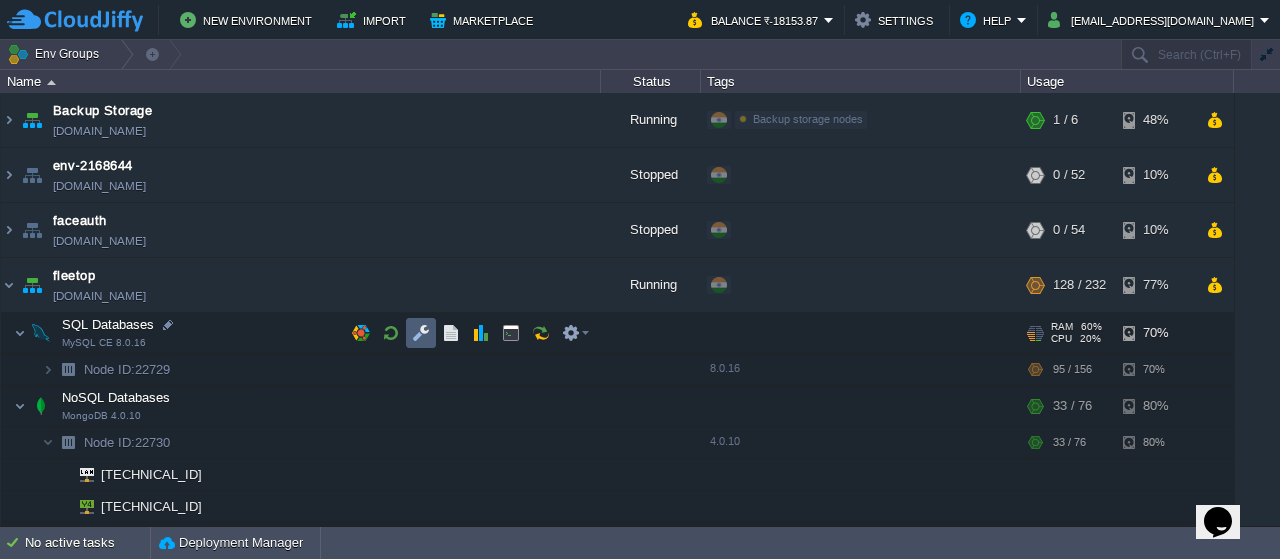 click at bounding box center (421, 333) 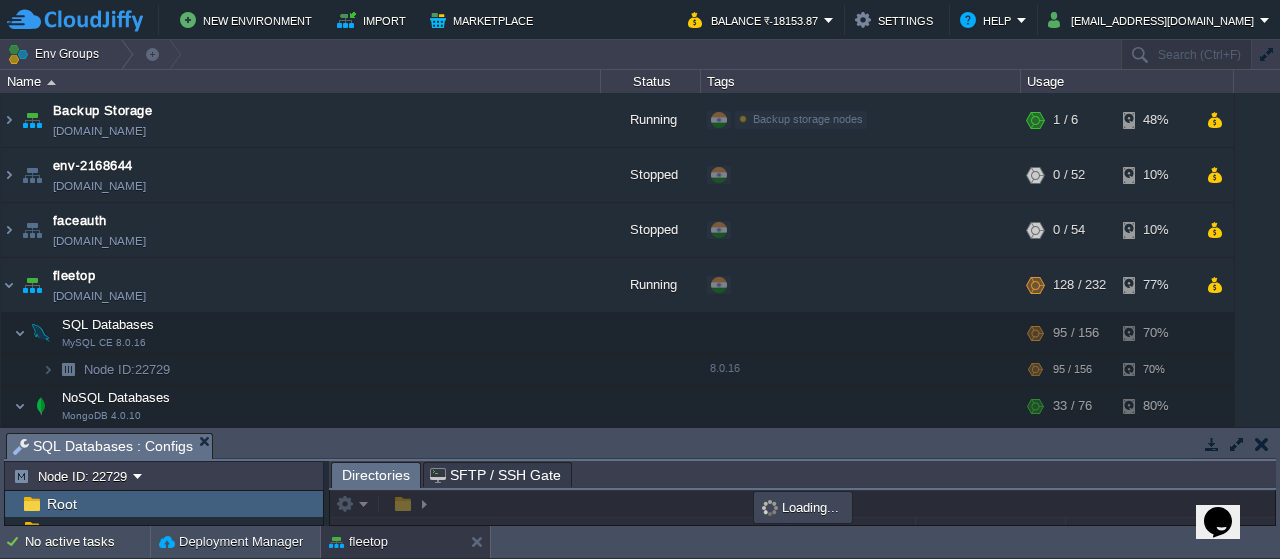 click at bounding box center [1237, 444] 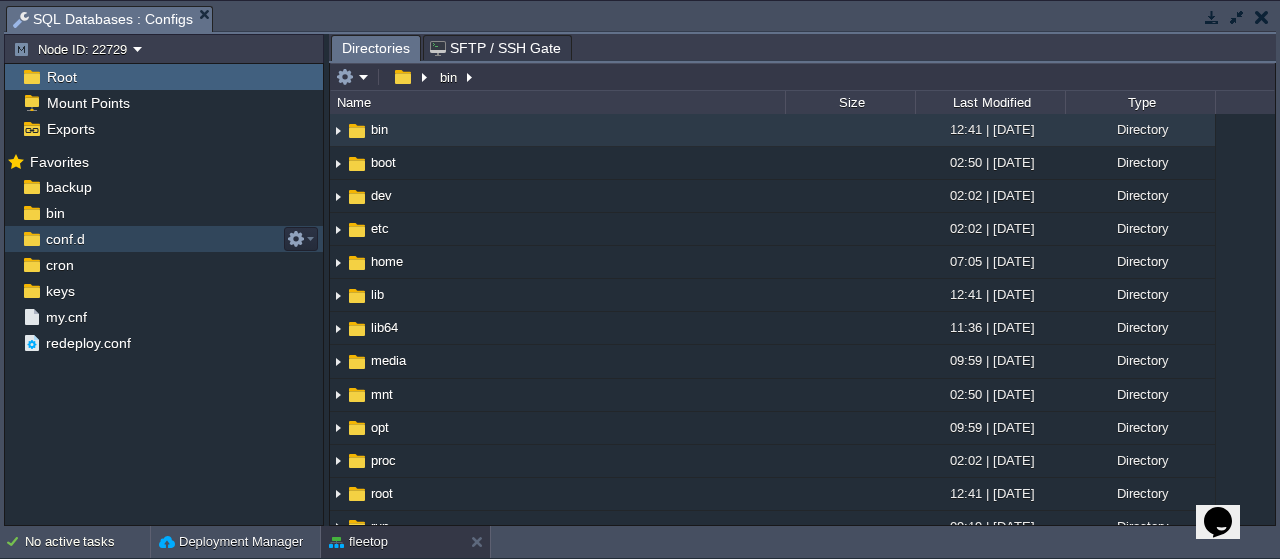 click on "conf.d" at bounding box center (65, 239) 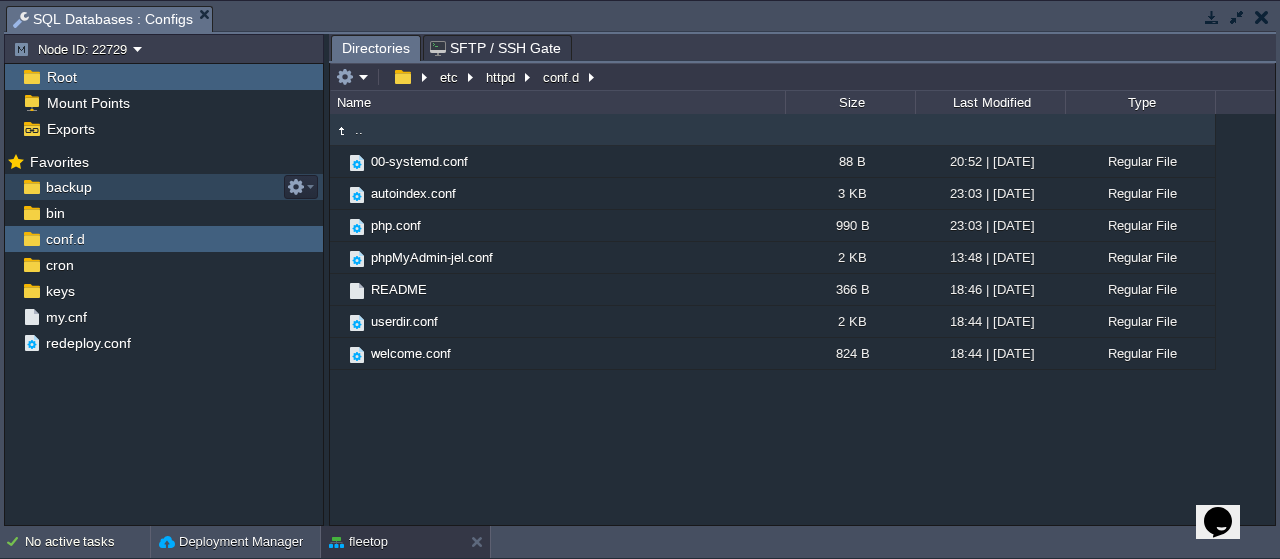 click at bounding box center (31, 187) 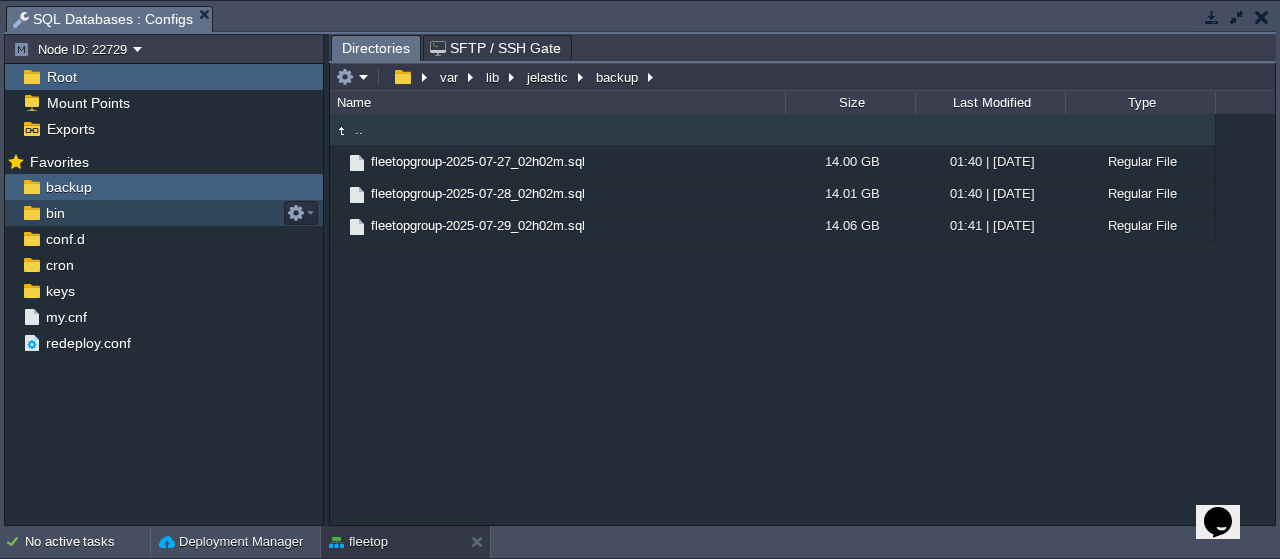 click on "bin" at bounding box center [164, 213] 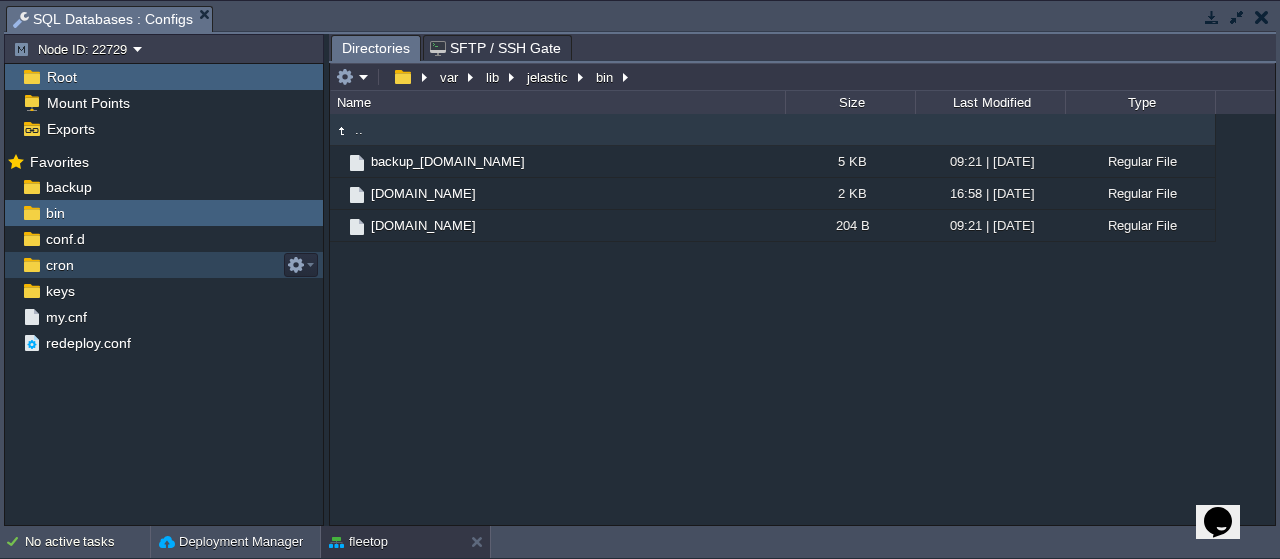 click on "cron" at bounding box center [59, 265] 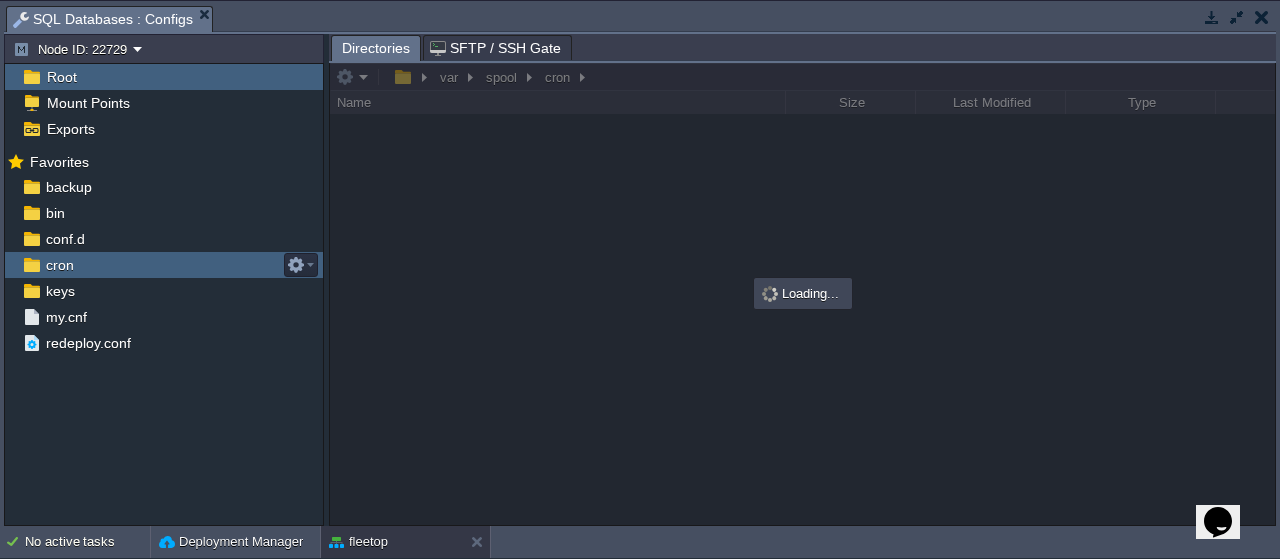 click on "cron" at bounding box center [59, 265] 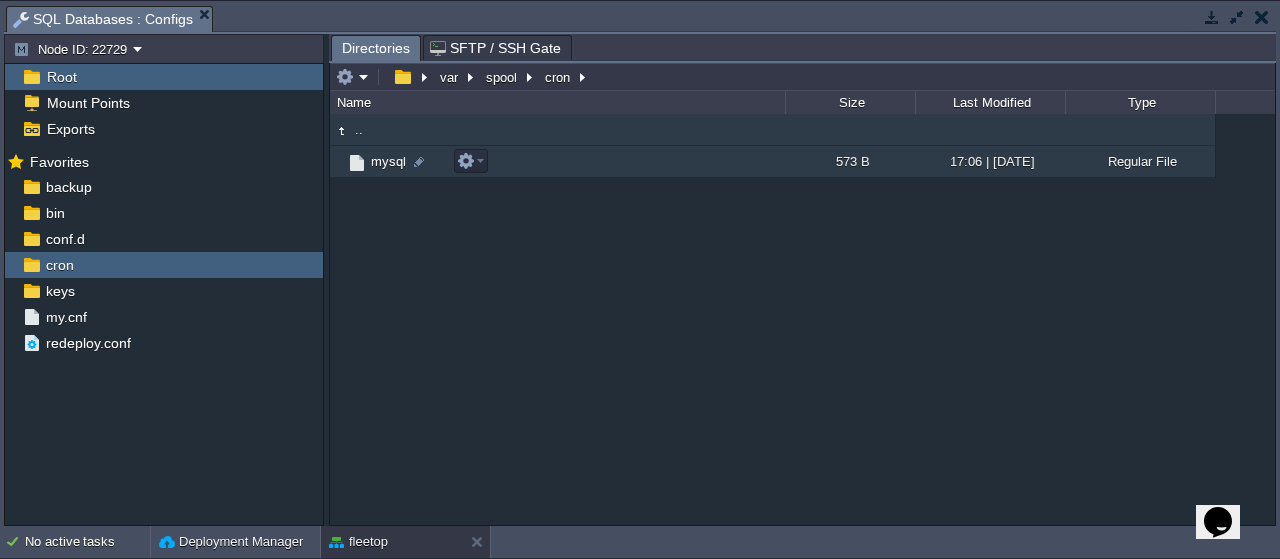 click on "mysql" at bounding box center (557, 162) 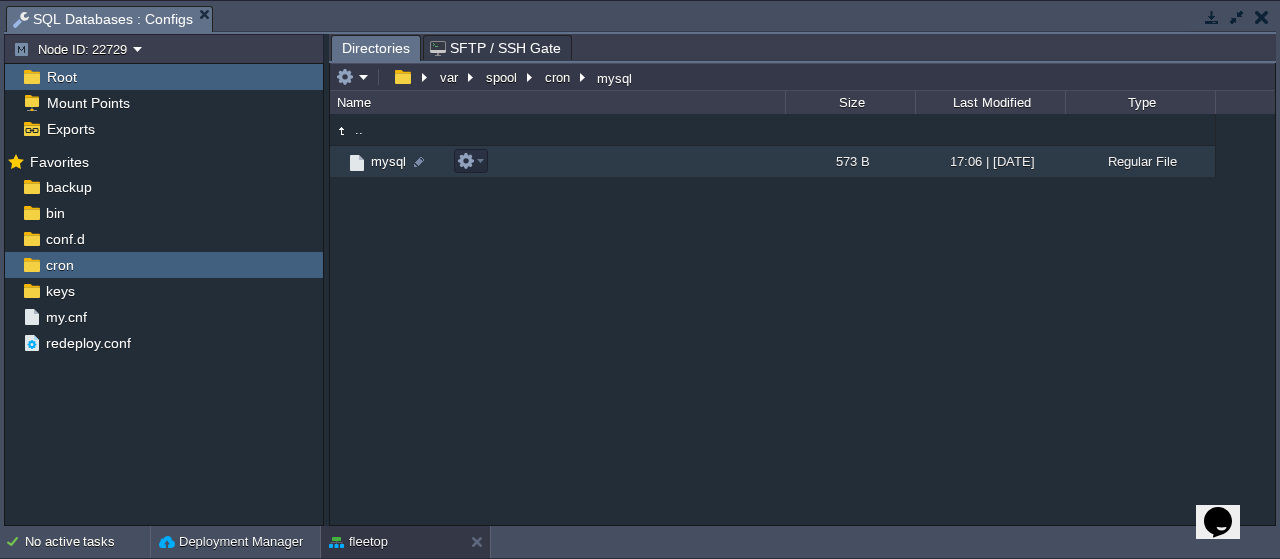 click on "mysql" at bounding box center [557, 162] 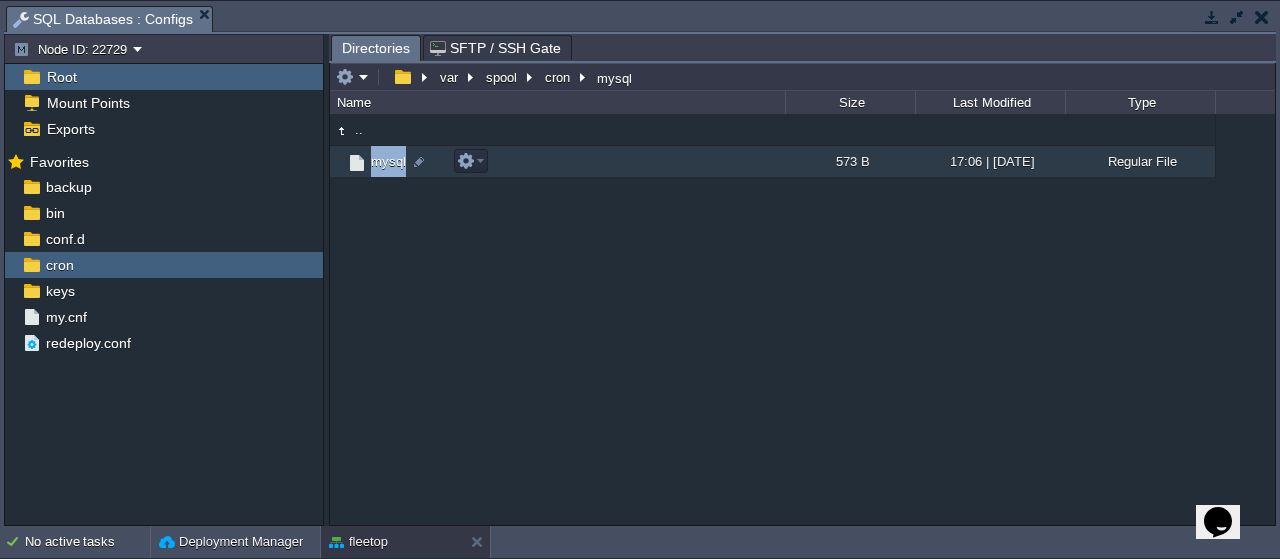 click on "mysql" at bounding box center [557, 162] 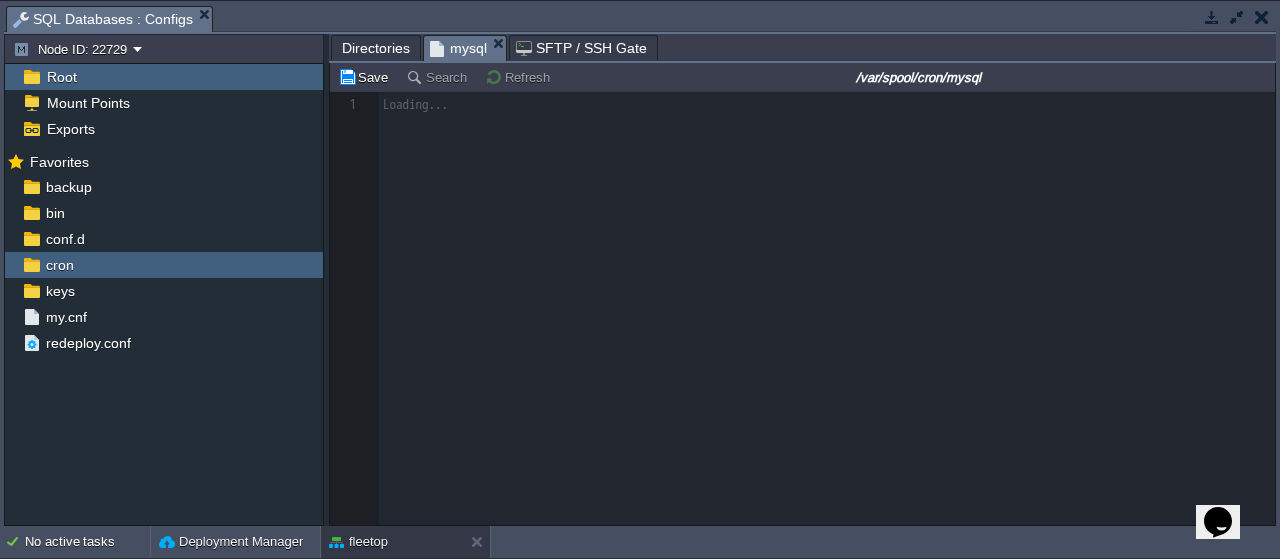 scroll, scrollTop: 7, scrollLeft: 0, axis: vertical 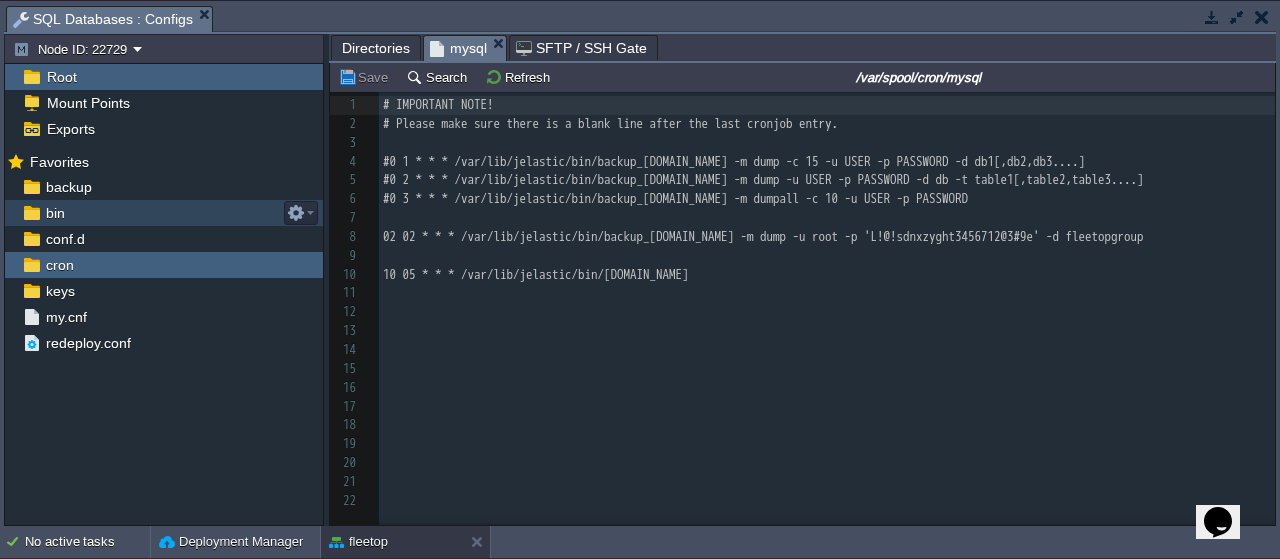 click on "bin" at bounding box center [55, 213] 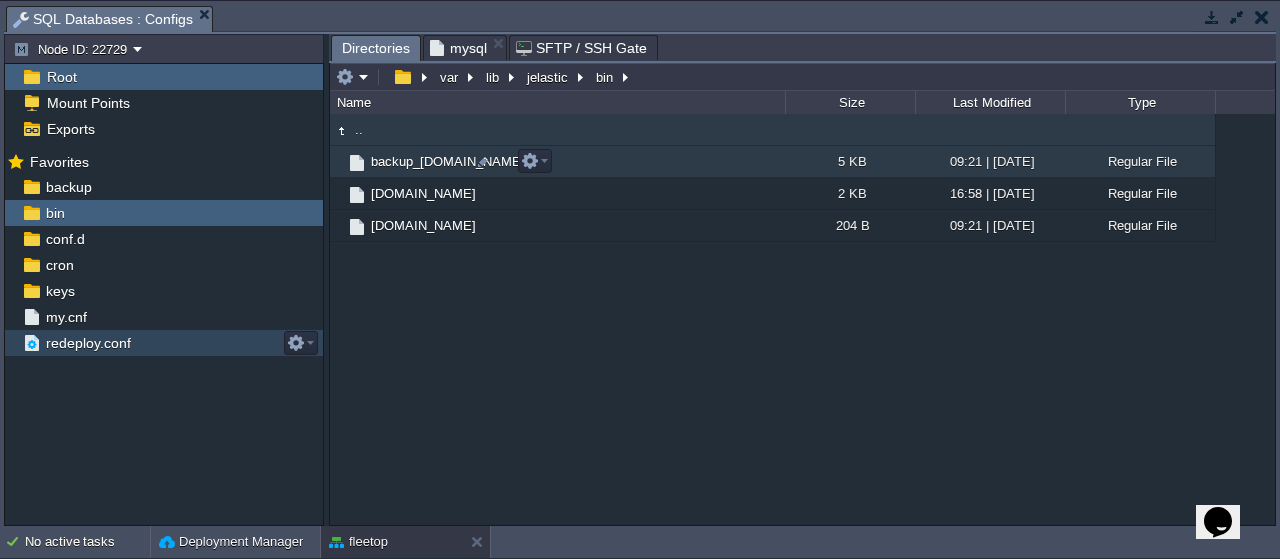 click on "backup_[DOMAIN_NAME]" at bounding box center [448, 161] 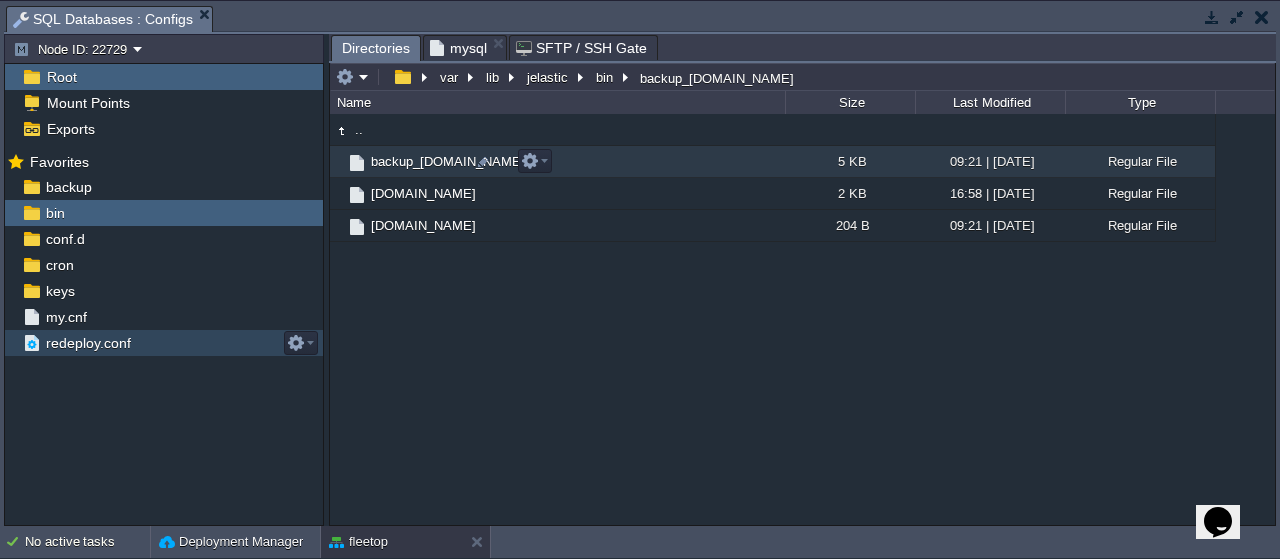 click on "backup_[DOMAIN_NAME]" at bounding box center (448, 161) 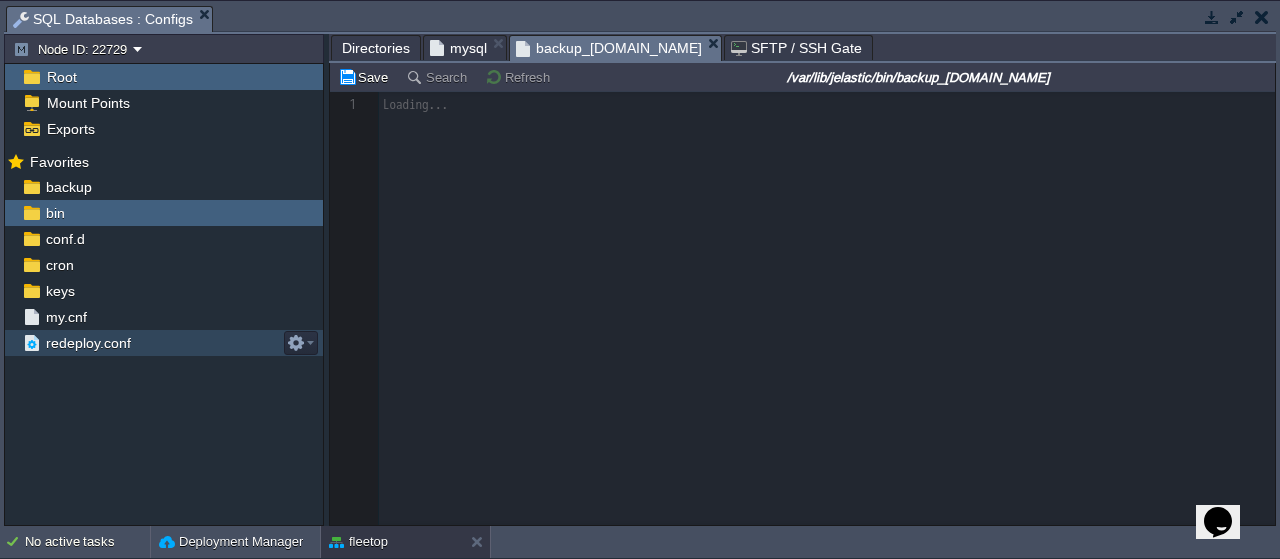 scroll, scrollTop: 7, scrollLeft: 0, axis: vertical 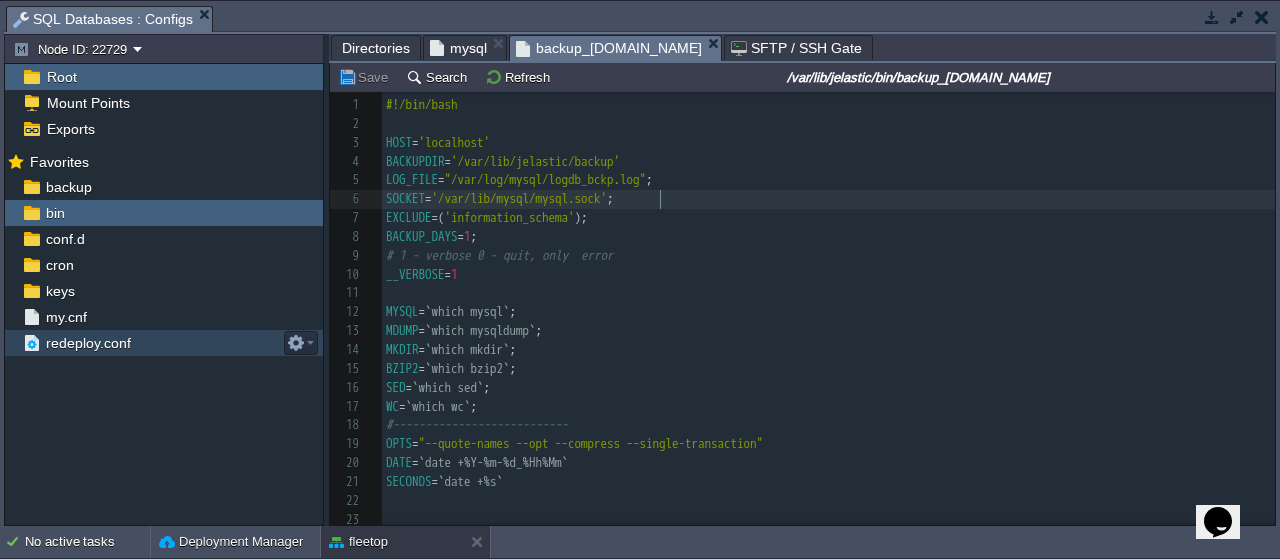 click on "SOCKET = '/var/lib/mysql/mysql.sock' ;" at bounding box center (828, 199) 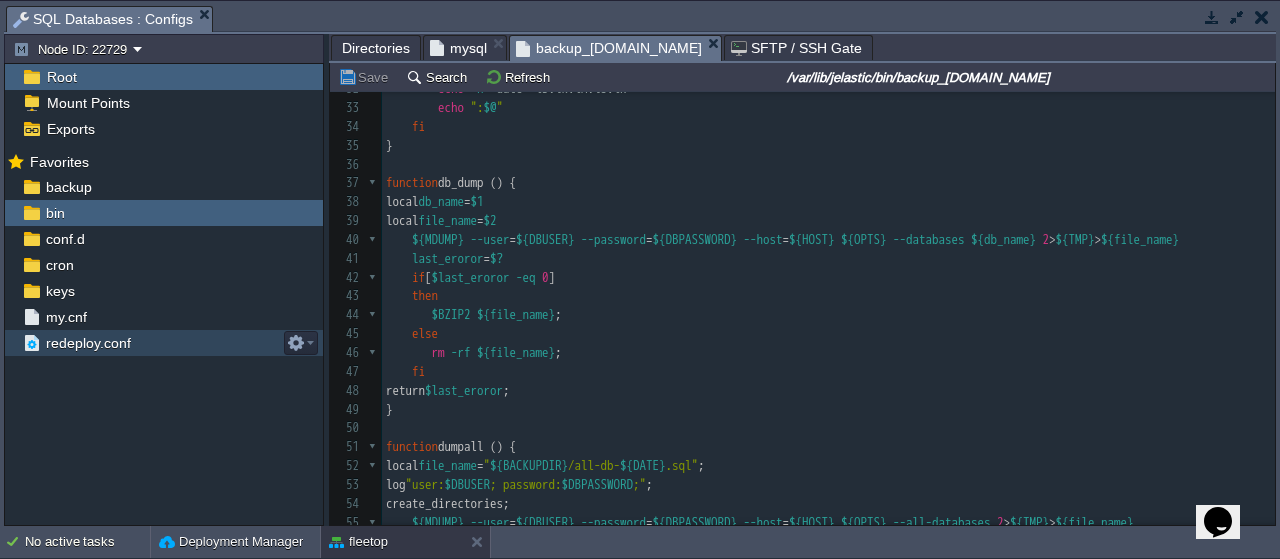 click on "mysql" at bounding box center [458, 48] 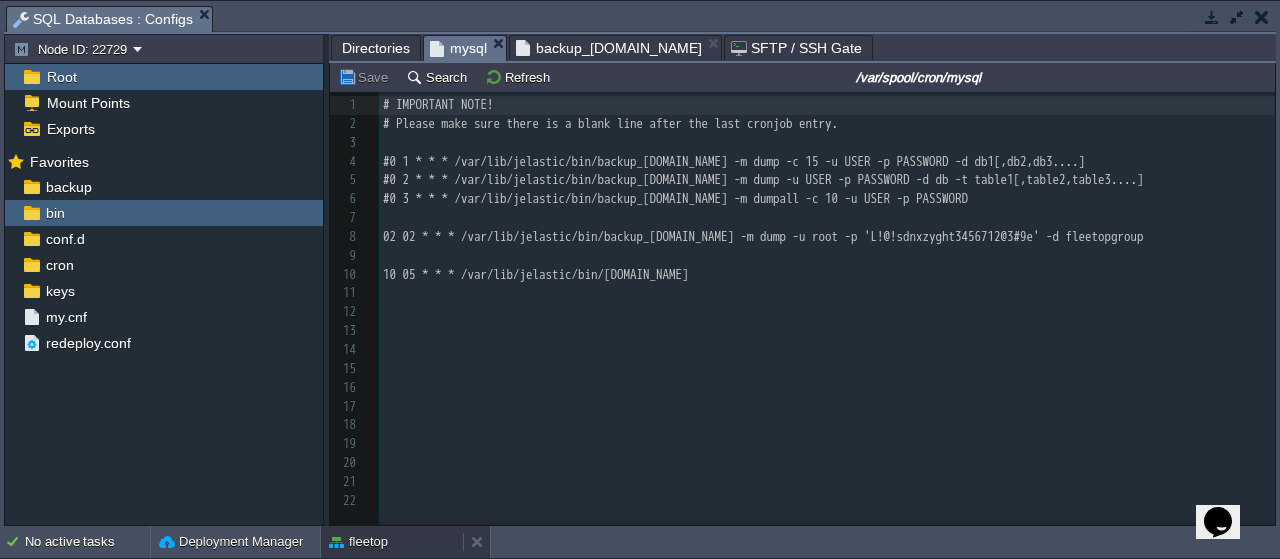 click on "fleetop" at bounding box center [358, 542] 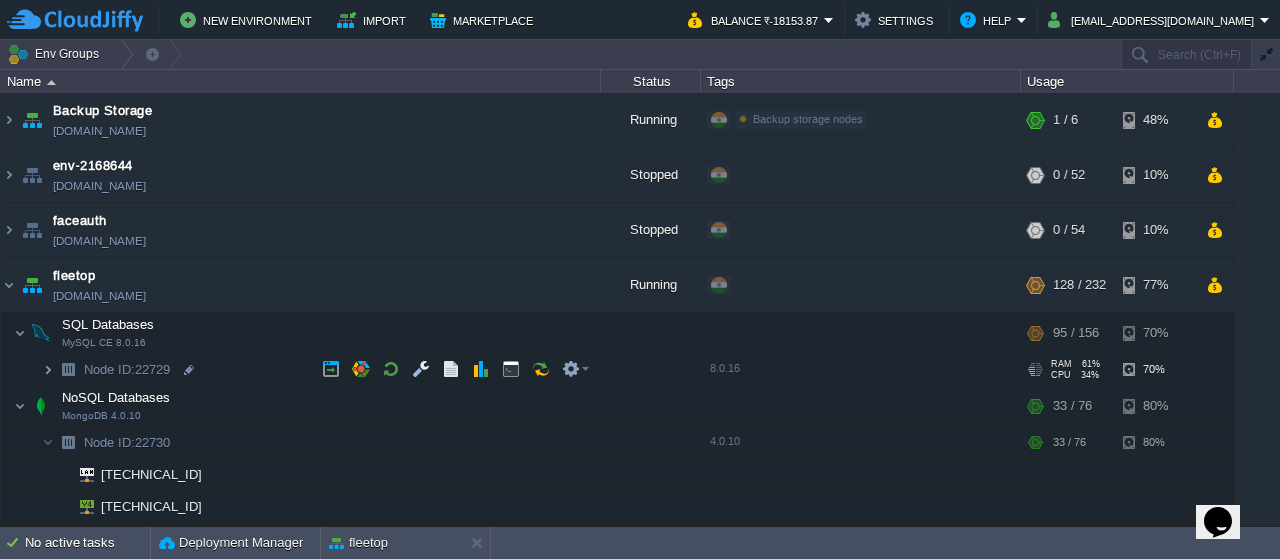 click at bounding box center [48, 369] 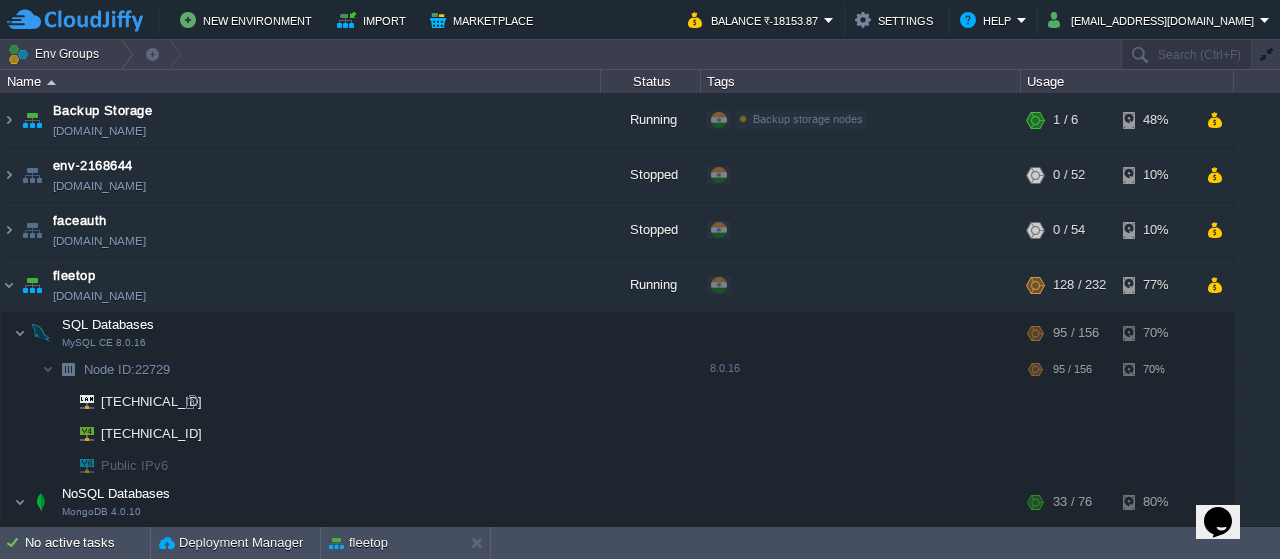 click on "[TECHNICAL_ID]" at bounding box center (301, 402) 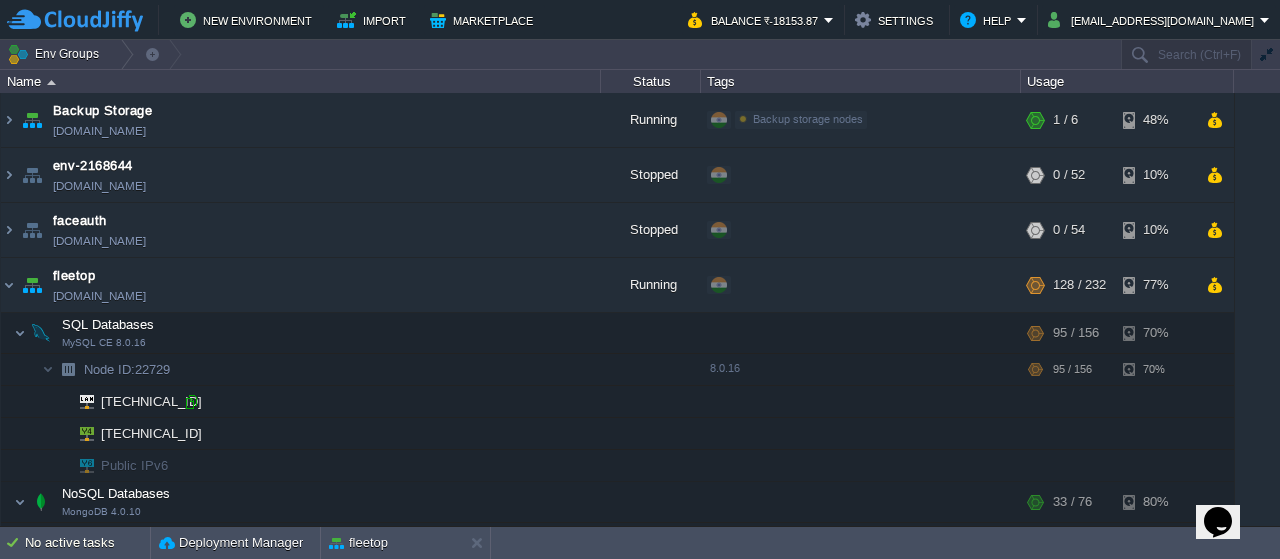 click at bounding box center (191, 402) 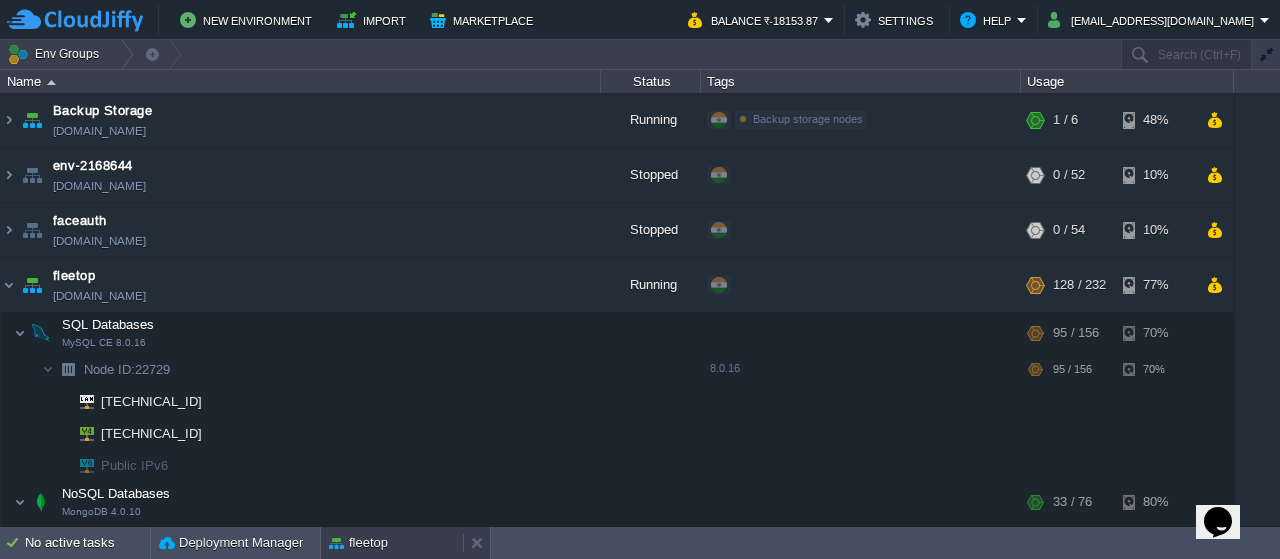 click on "fleetop" at bounding box center [358, 543] 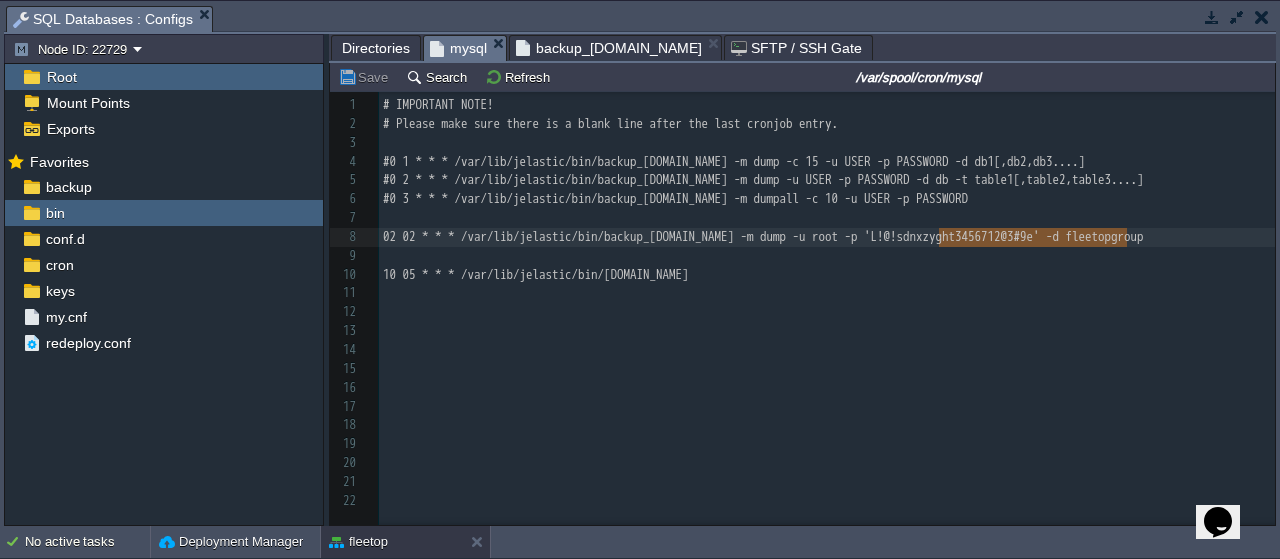 type on "L!@!sdnxzyght3456712@3#9e" 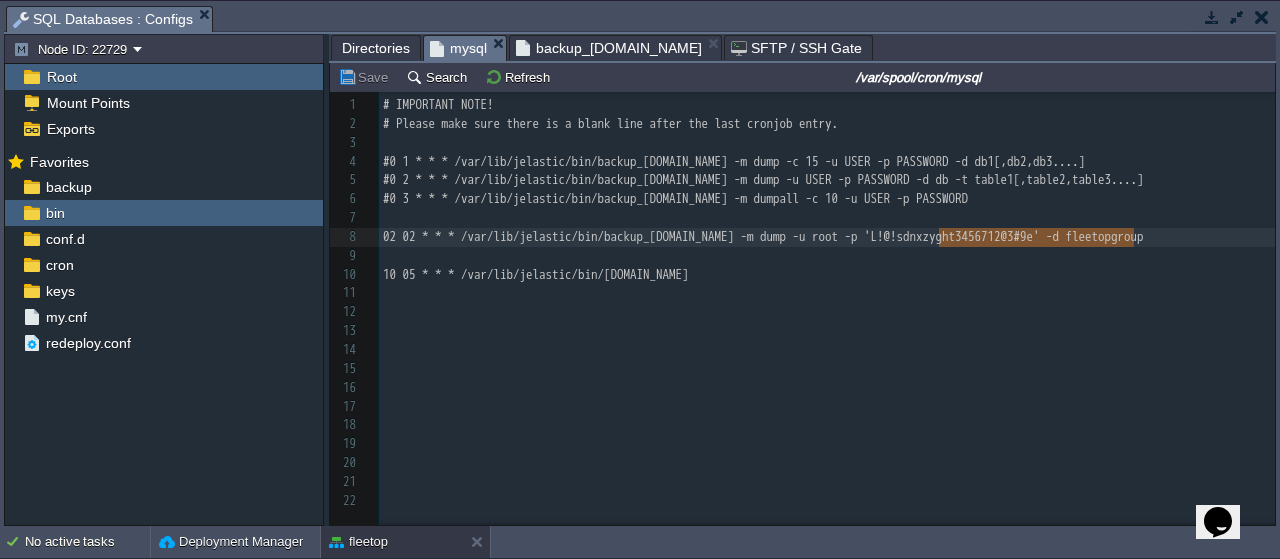 drag, startPoint x: 940, startPoint y: 237, endPoint x: 1133, endPoint y: 238, distance: 193.0026 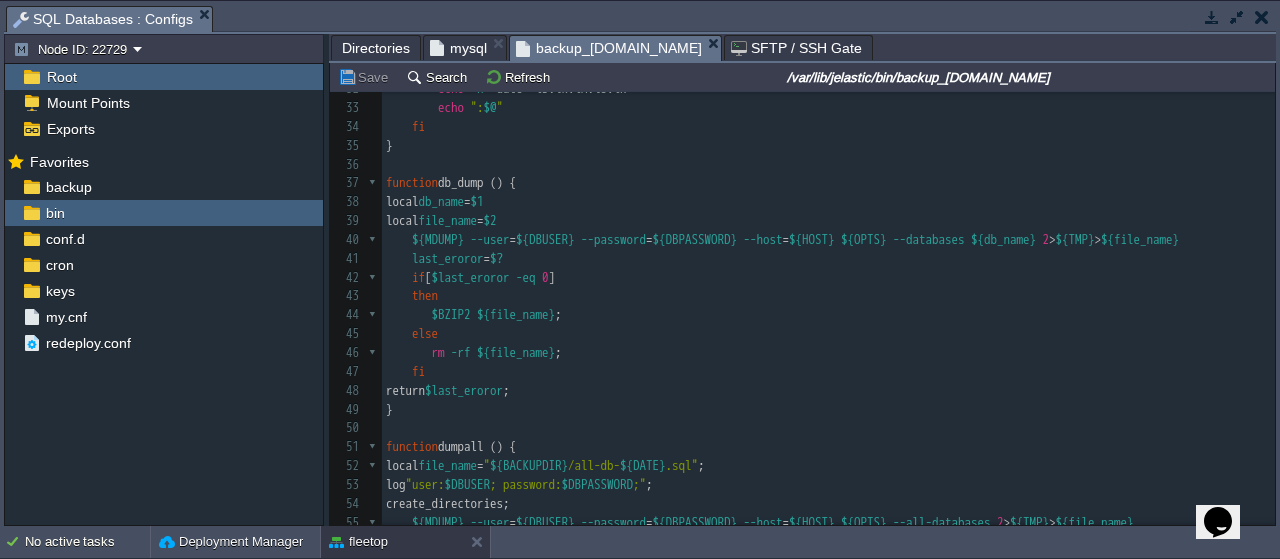 scroll, scrollTop: 267, scrollLeft: 0, axis: vertical 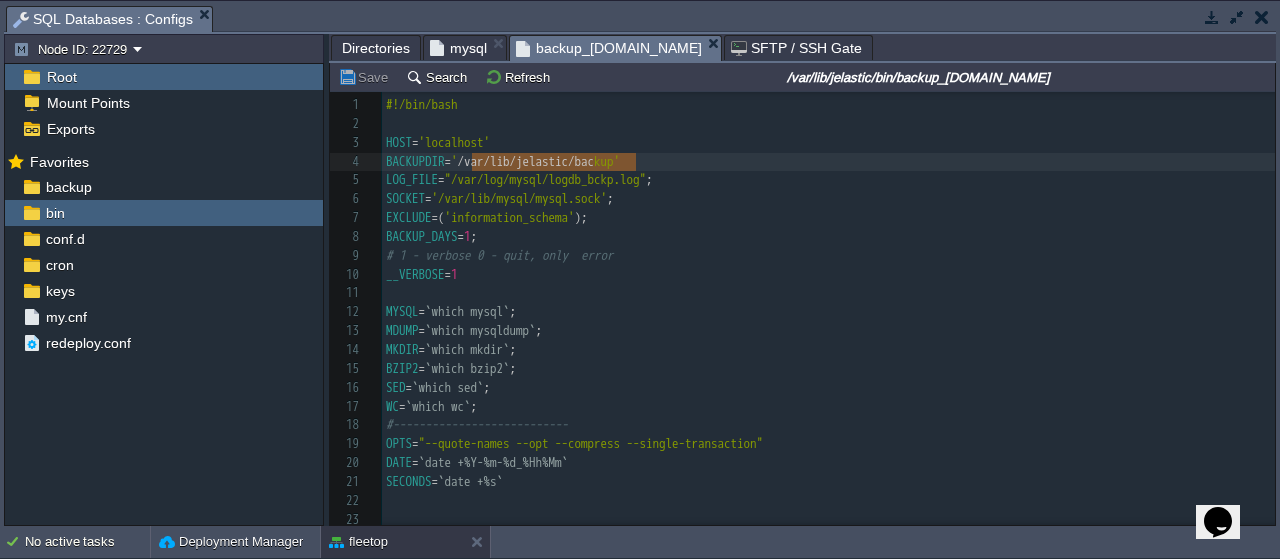 type on "/var/lib/jelastic/backup" 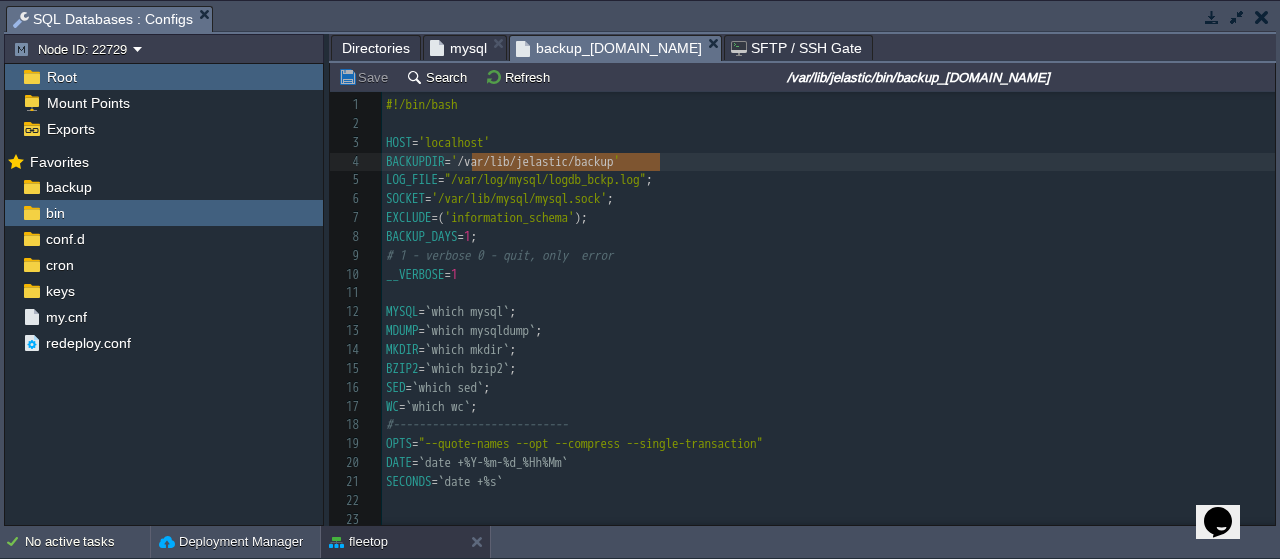 drag, startPoint x: 475, startPoint y: 162, endPoint x: 661, endPoint y: 161, distance: 186.00269 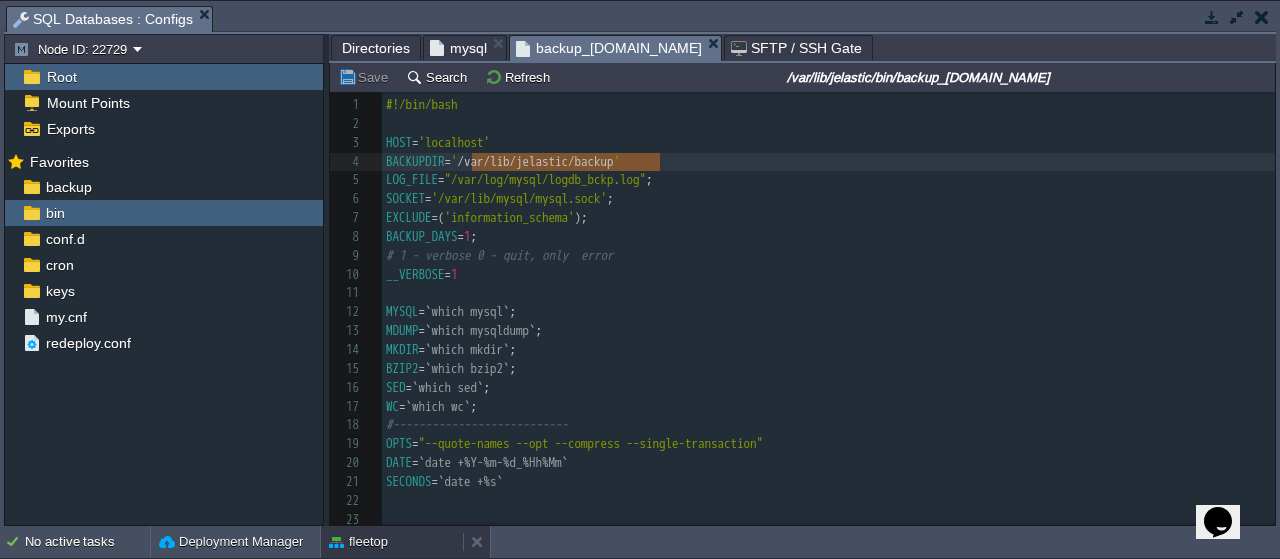 click on "fleetop" at bounding box center (392, 542) 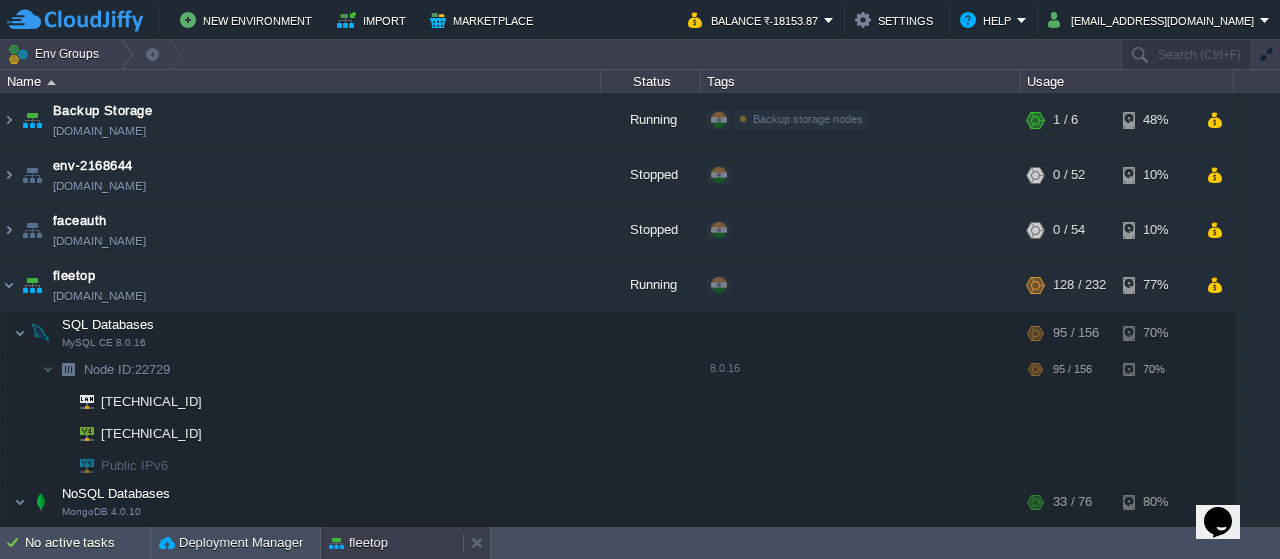 click on "fleetop" at bounding box center [392, 543] 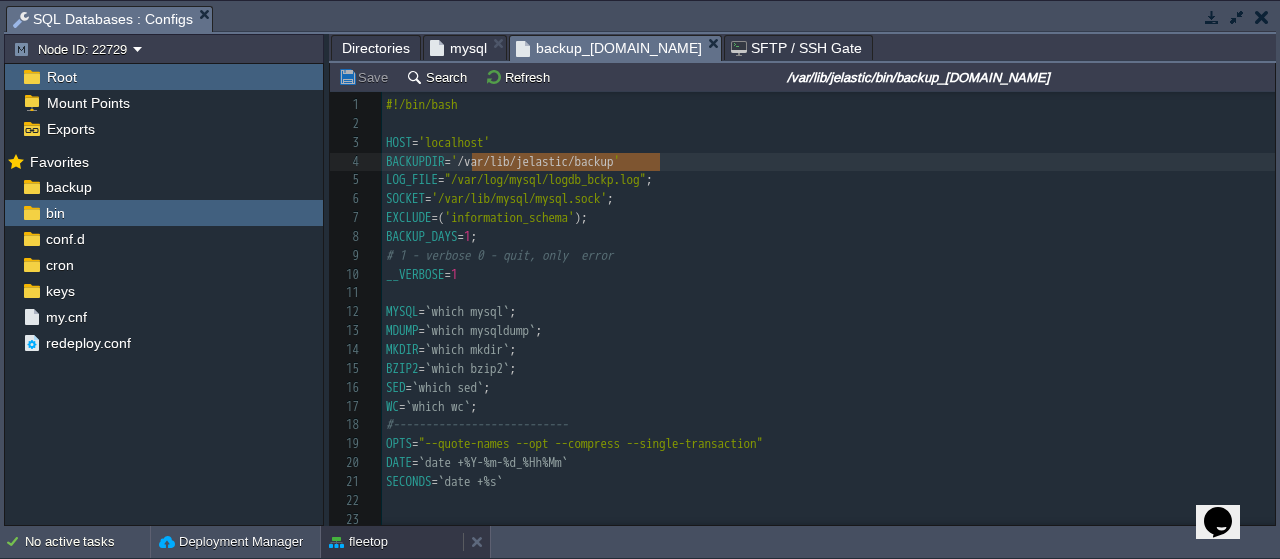 click on "fleetop" at bounding box center (392, 542) 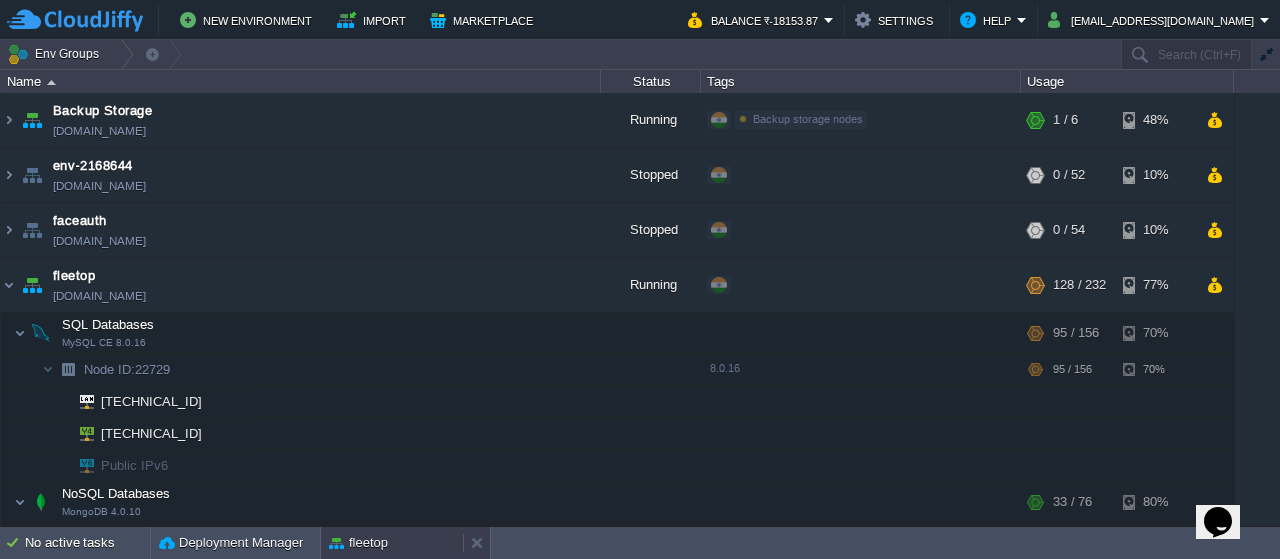 click on "fleetop" at bounding box center [392, 543] 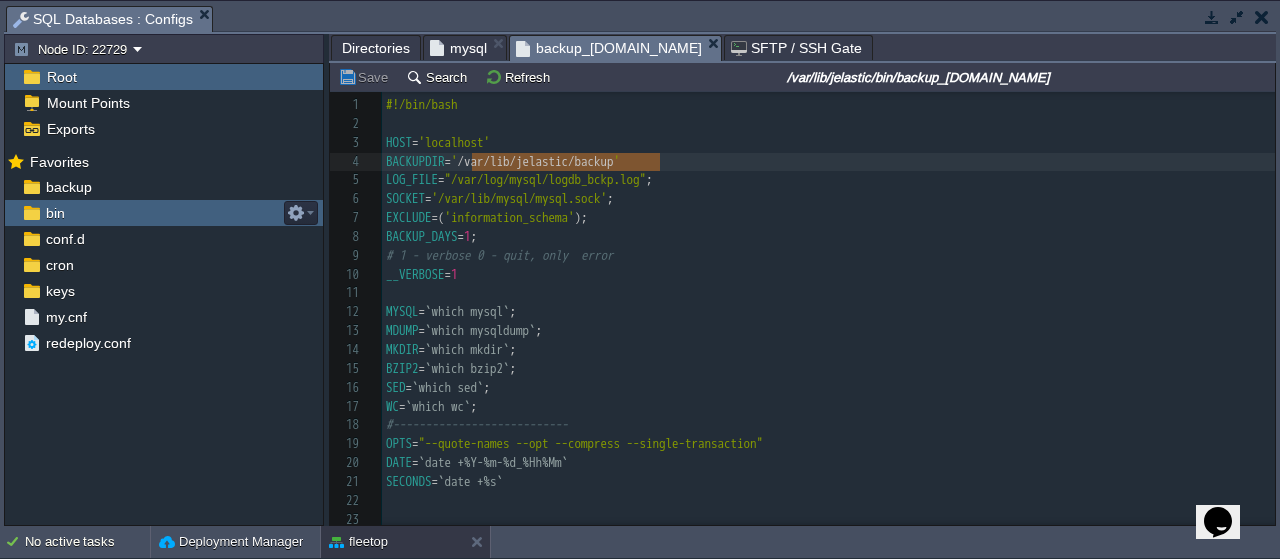 click on "bin" at bounding box center [164, 213] 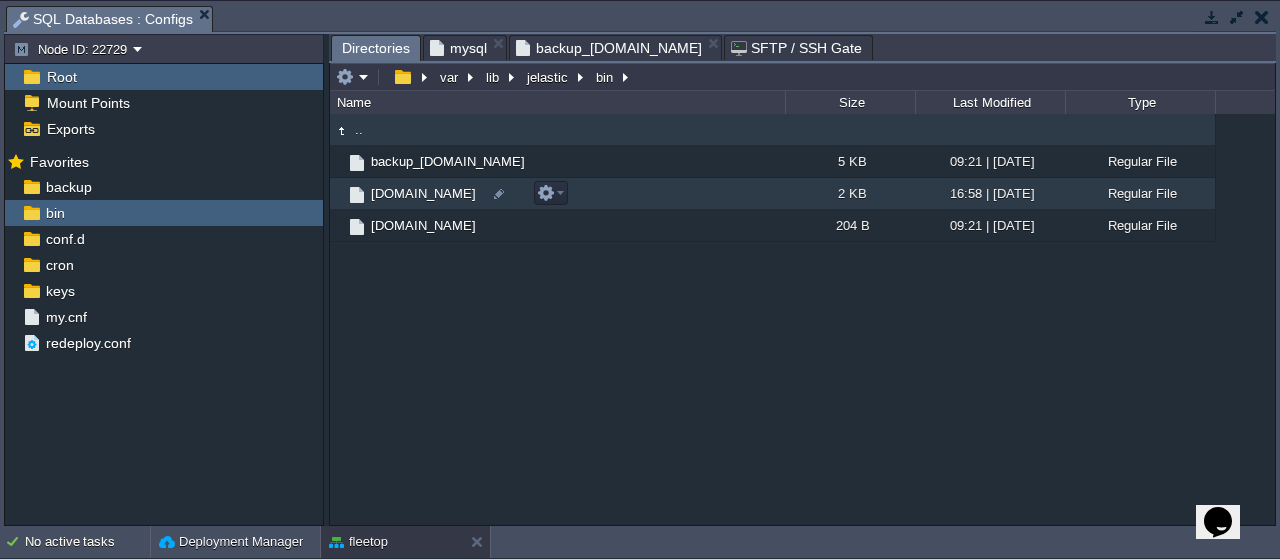 click on "[DOMAIN_NAME]" at bounding box center (423, 193) 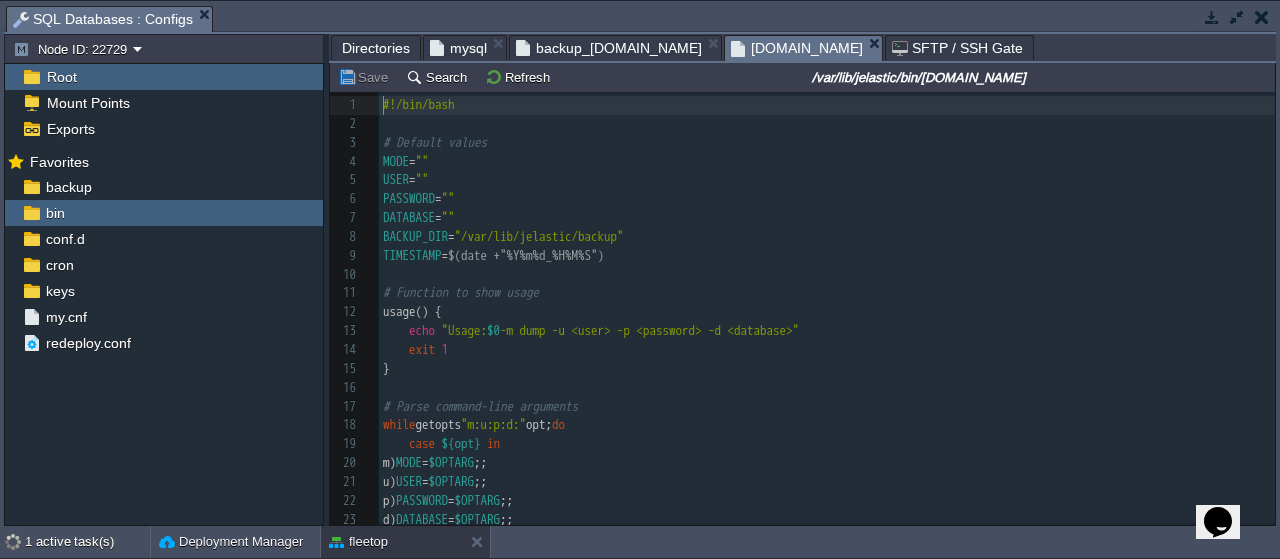 scroll, scrollTop: 7, scrollLeft: 0, axis: vertical 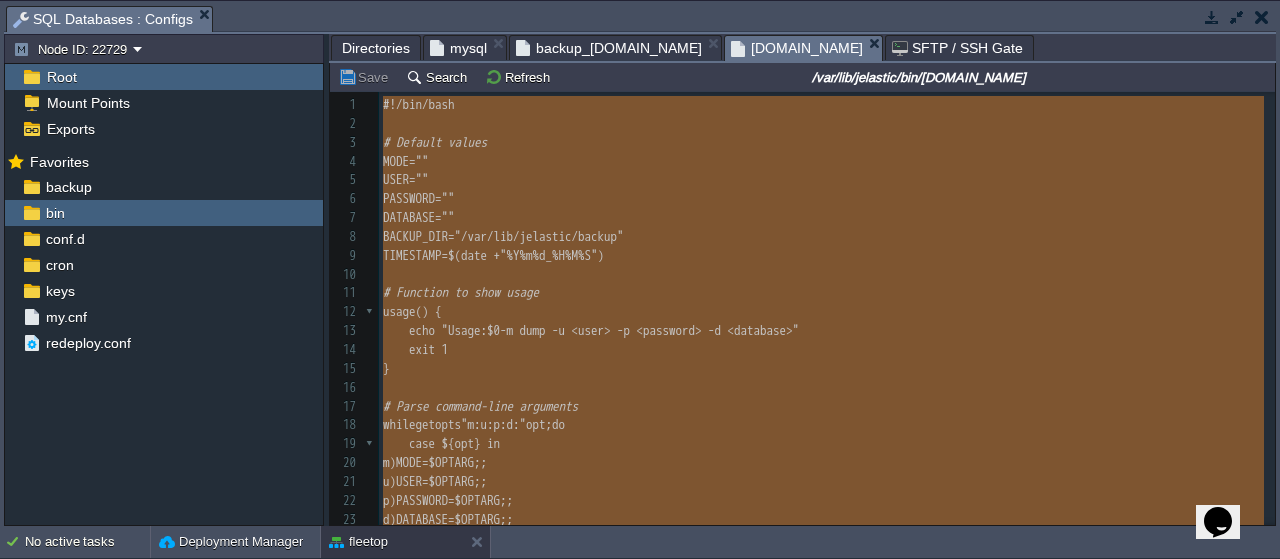 type on "-" 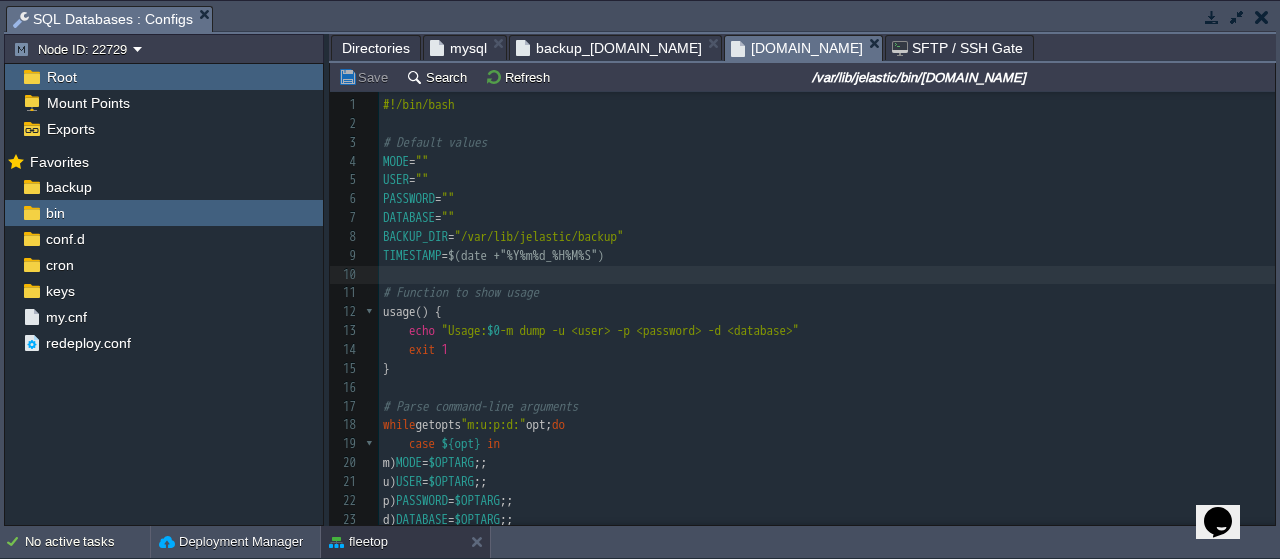 type on "-" 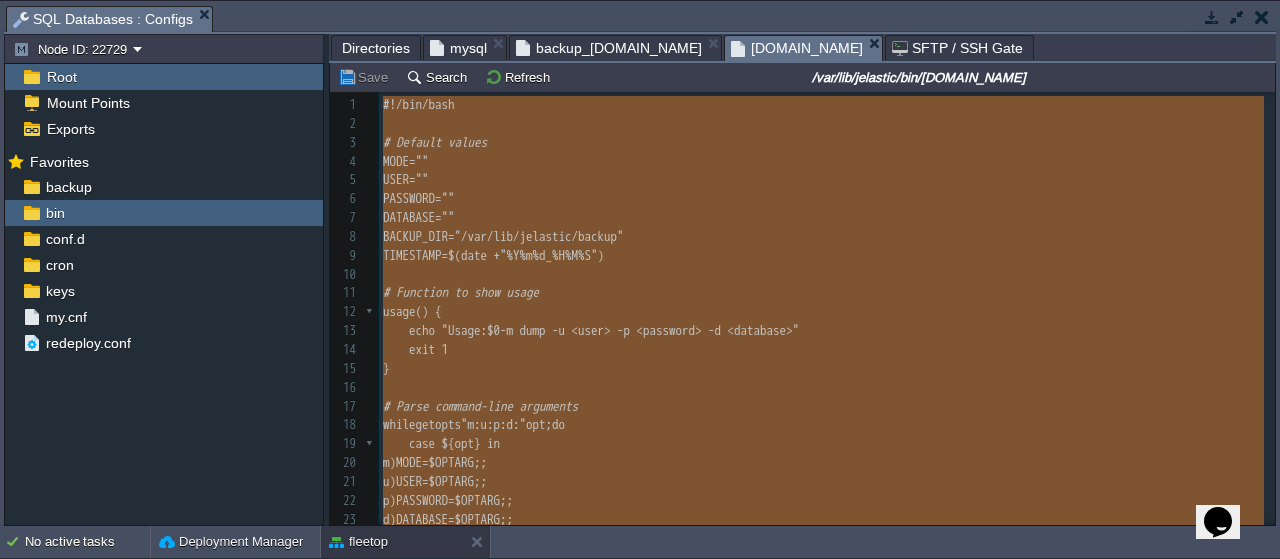 type 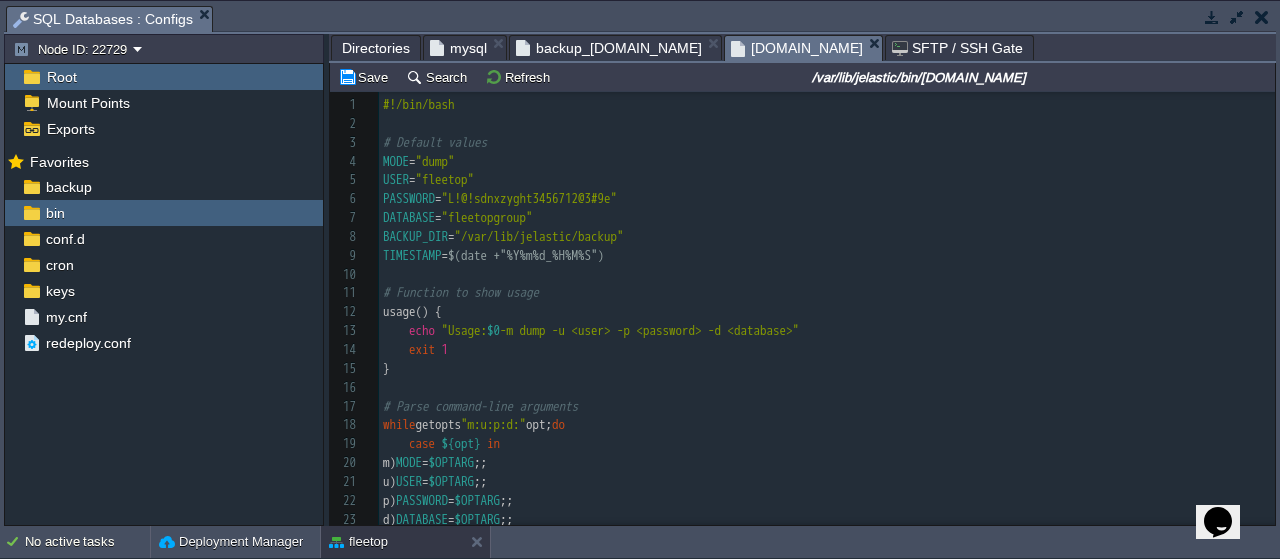 scroll, scrollTop: 574, scrollLeft: 0, axis: vertical 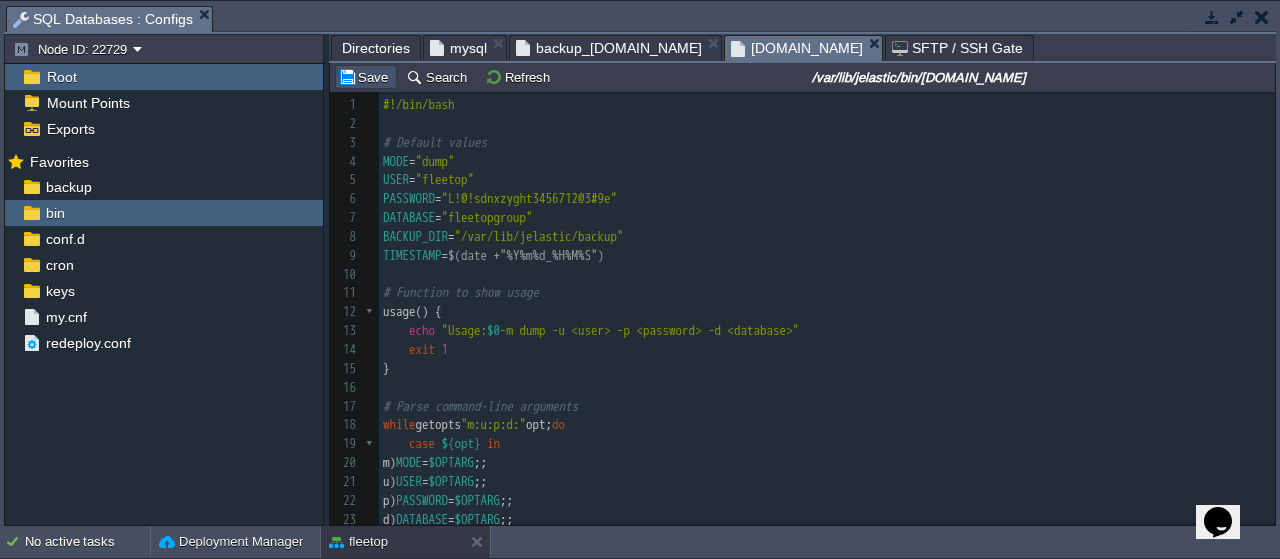 click on "Save" at bounding box center (366, 77) 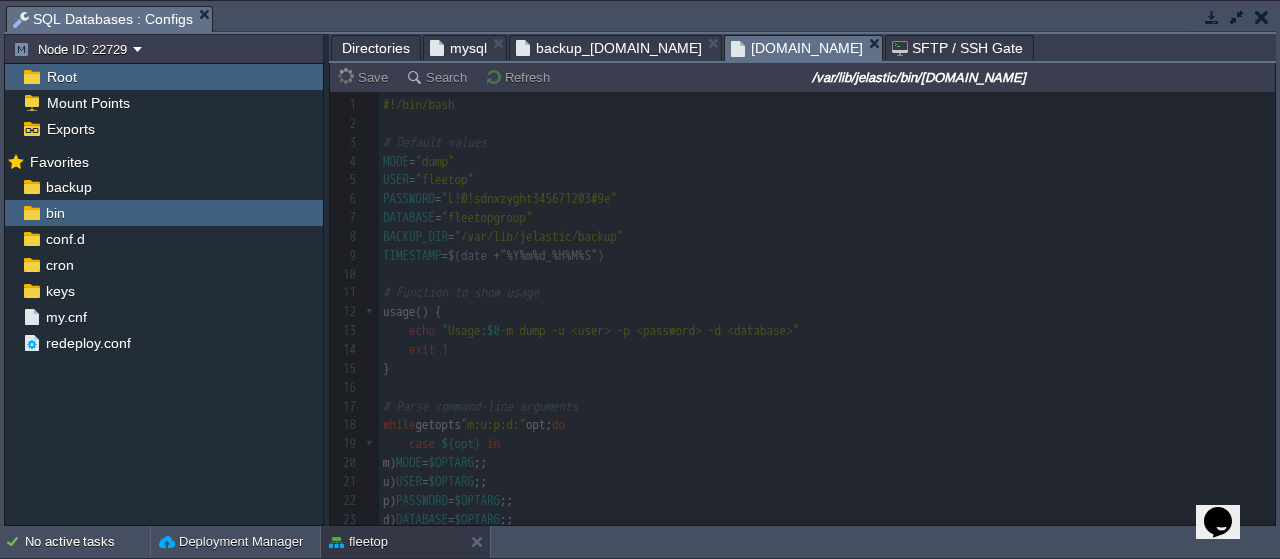click on "mysql" at bounding box center (458, 48) 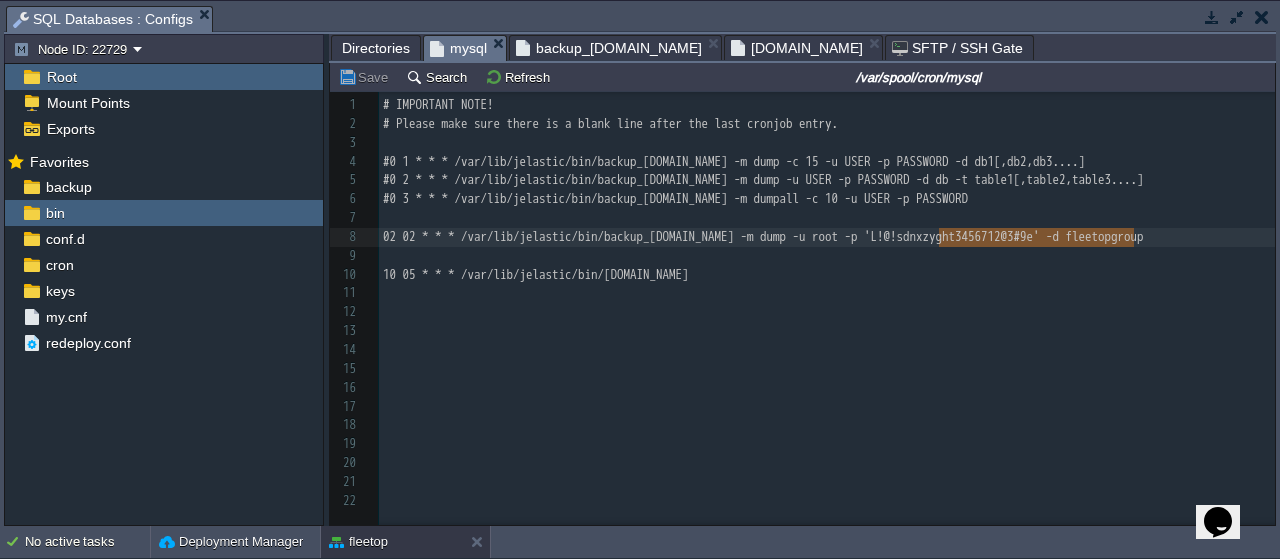 click on "backup_[DOMAIN_NAME]" at bounding box center (609, 48) 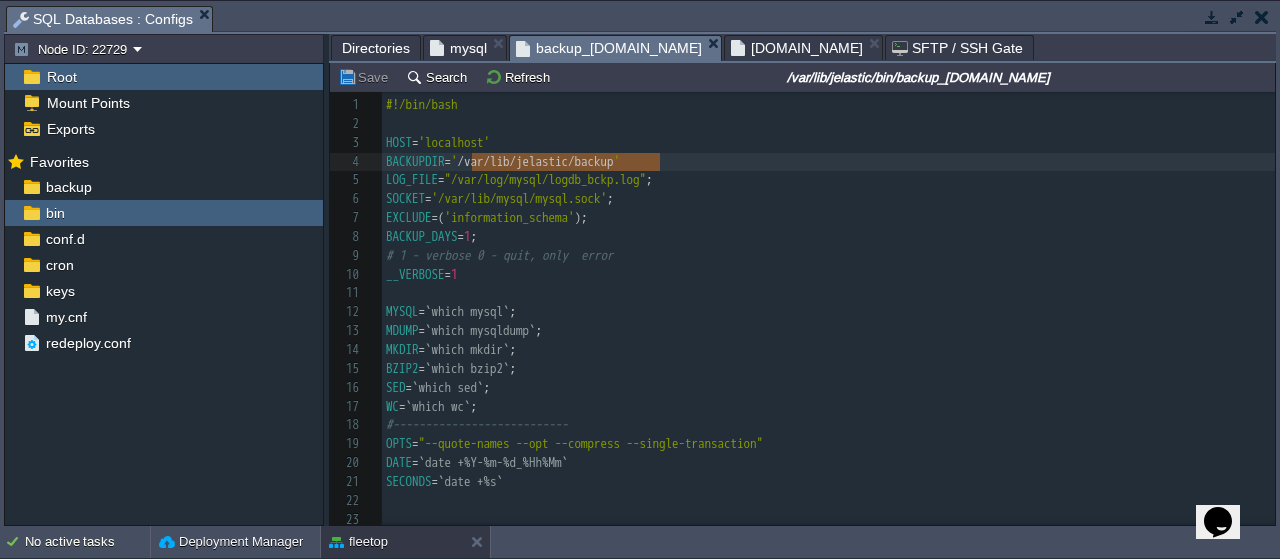 type 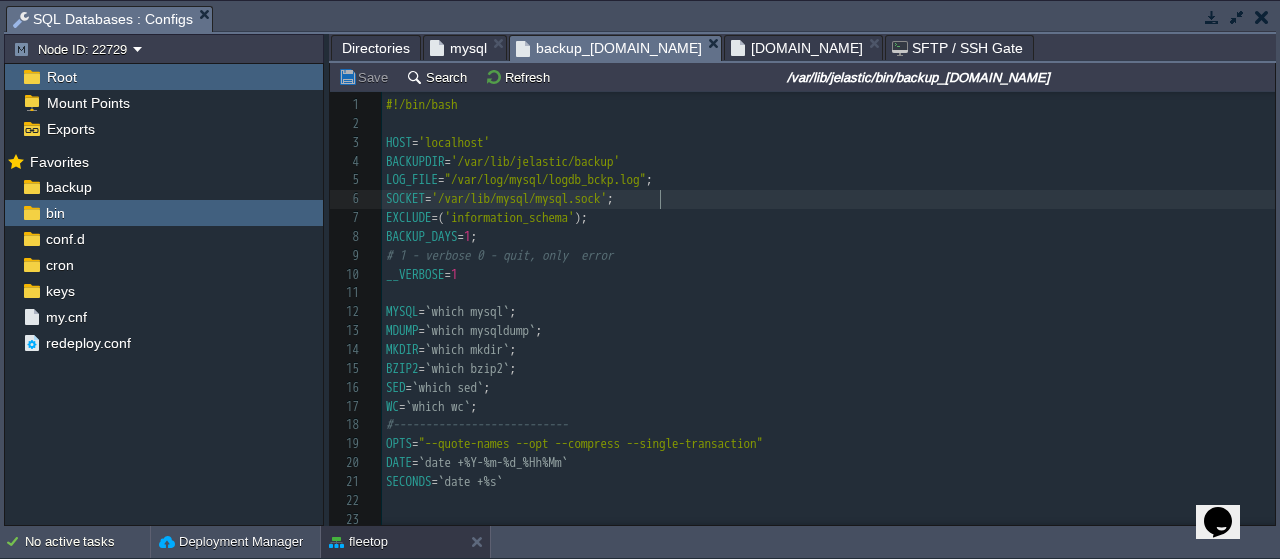 click on "SOCKET = '/var/lib/mysql/mysql.sock' ;" at bounding box center [828, 199] 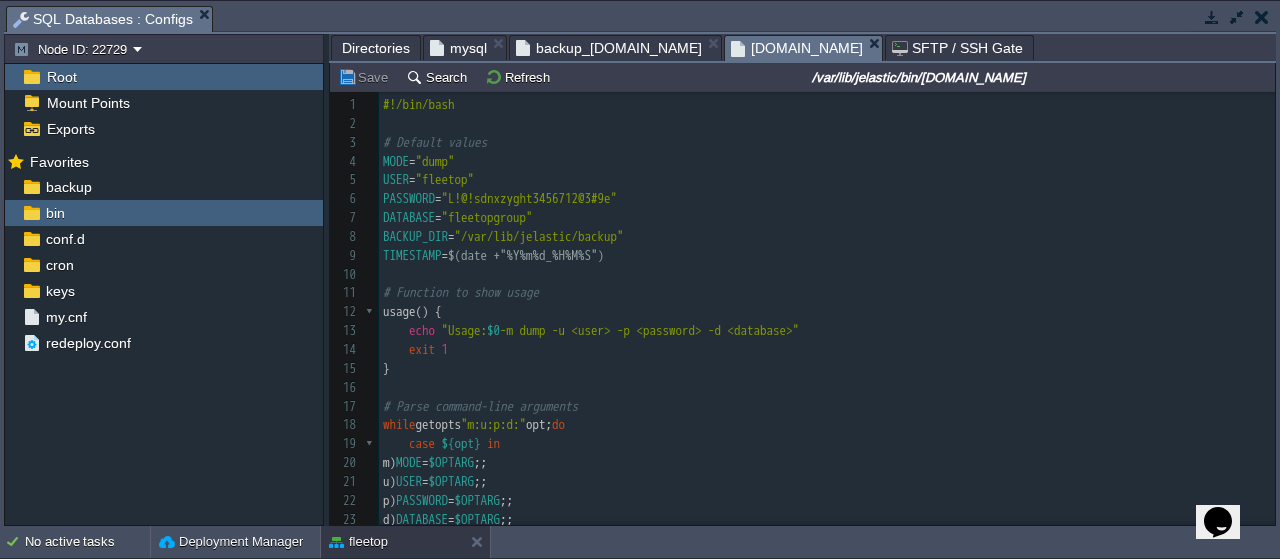 click on "[DOMAIN_NAME]" at bounding box center (797, 48) 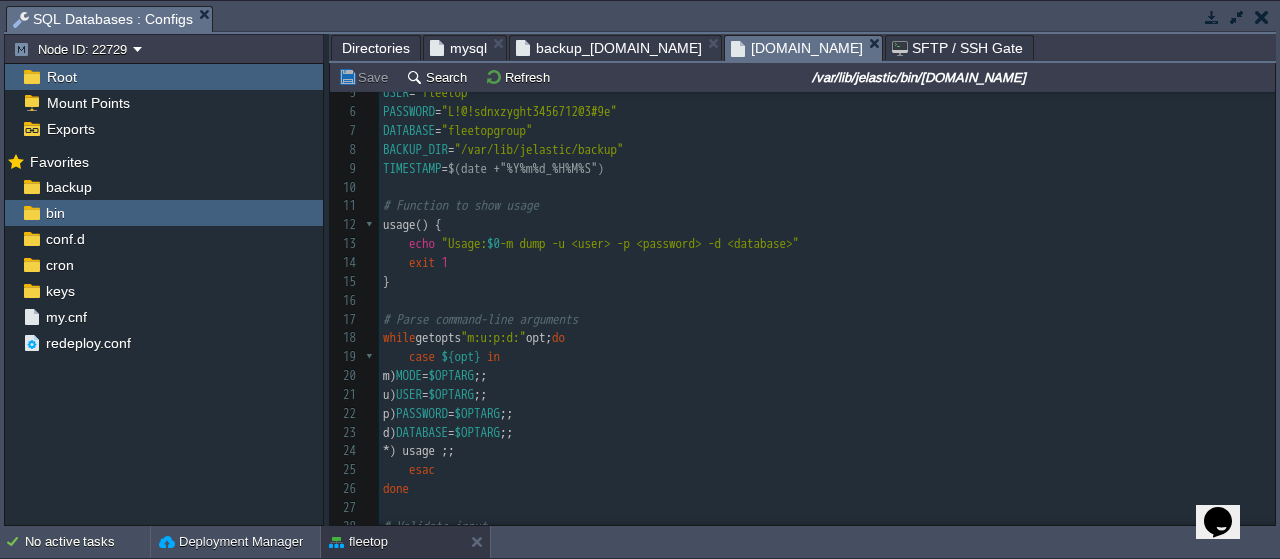 scroll, scrollTop: 120, scrollLeft: 0, axis: vertical 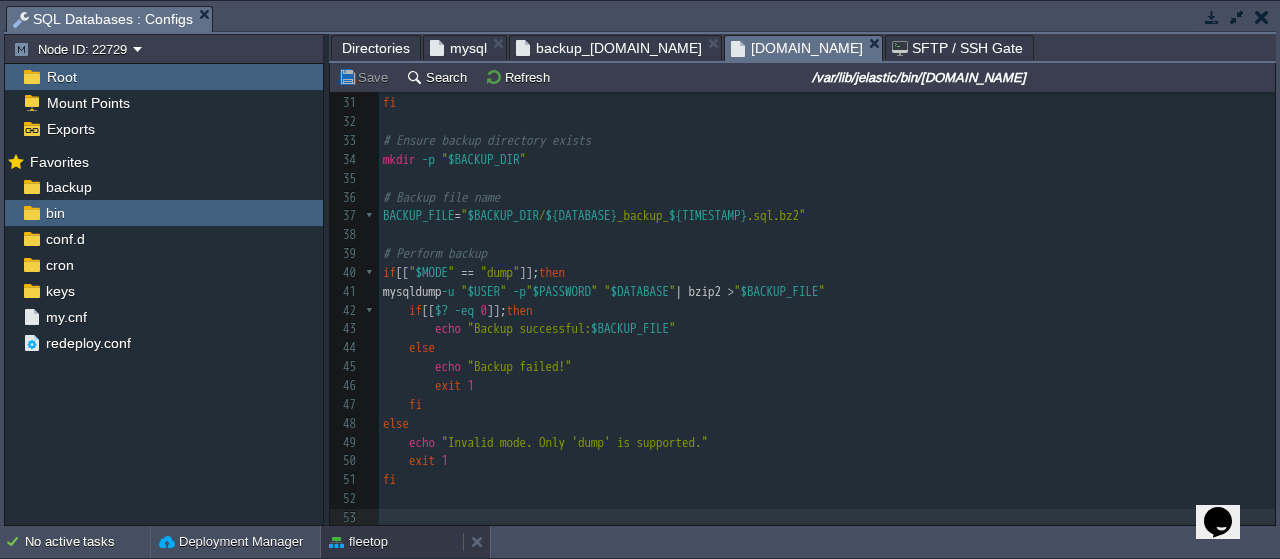 click on "fleetop" at bounding box center (392, 542) 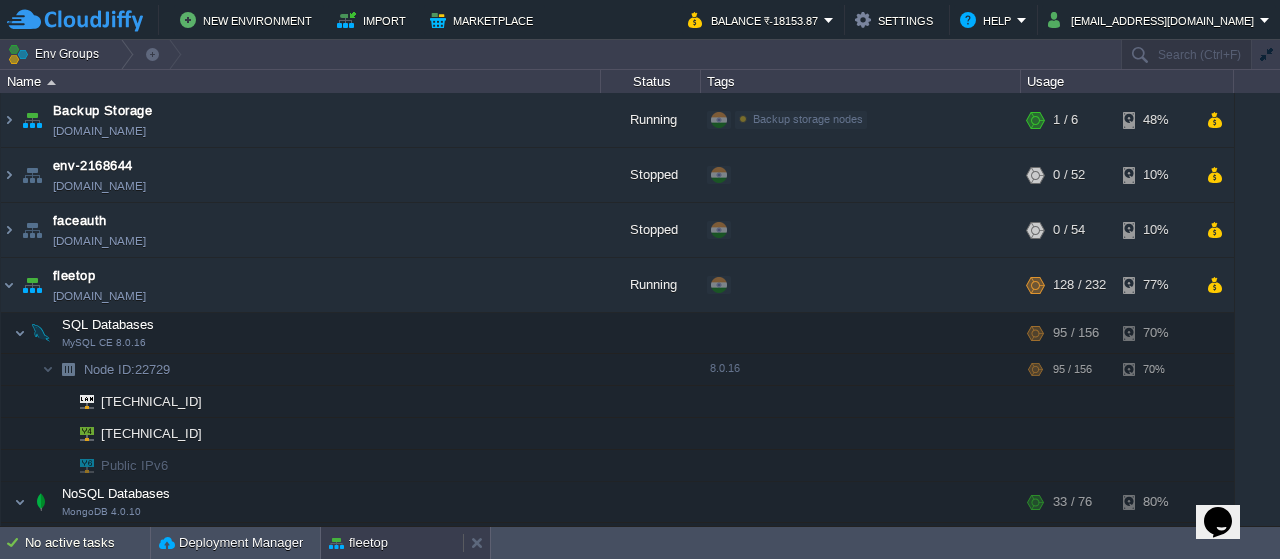 click on "fleetop" at bounding box center [392, 543] 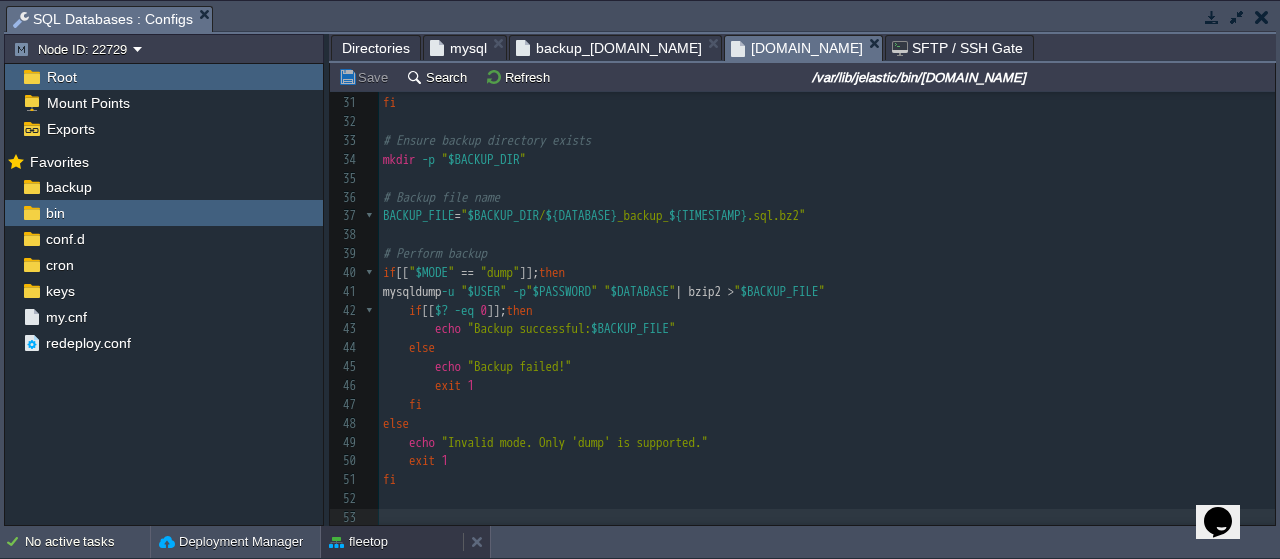 click on "fleetop" at bounding box center [392, 542] 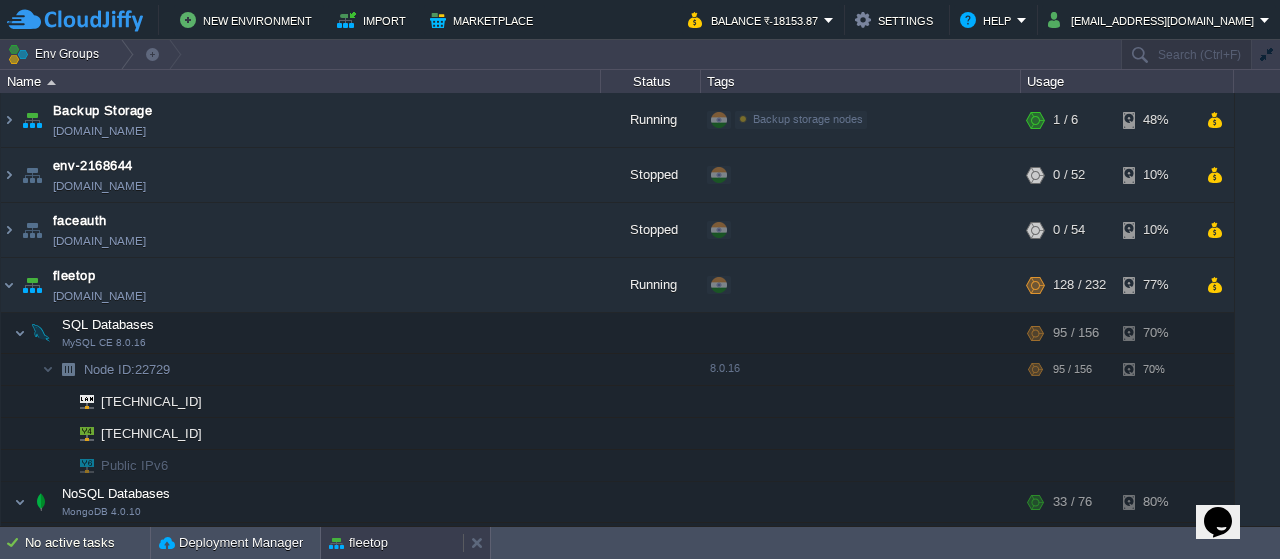 click on "fleetop" at bounding box center (392, 543) 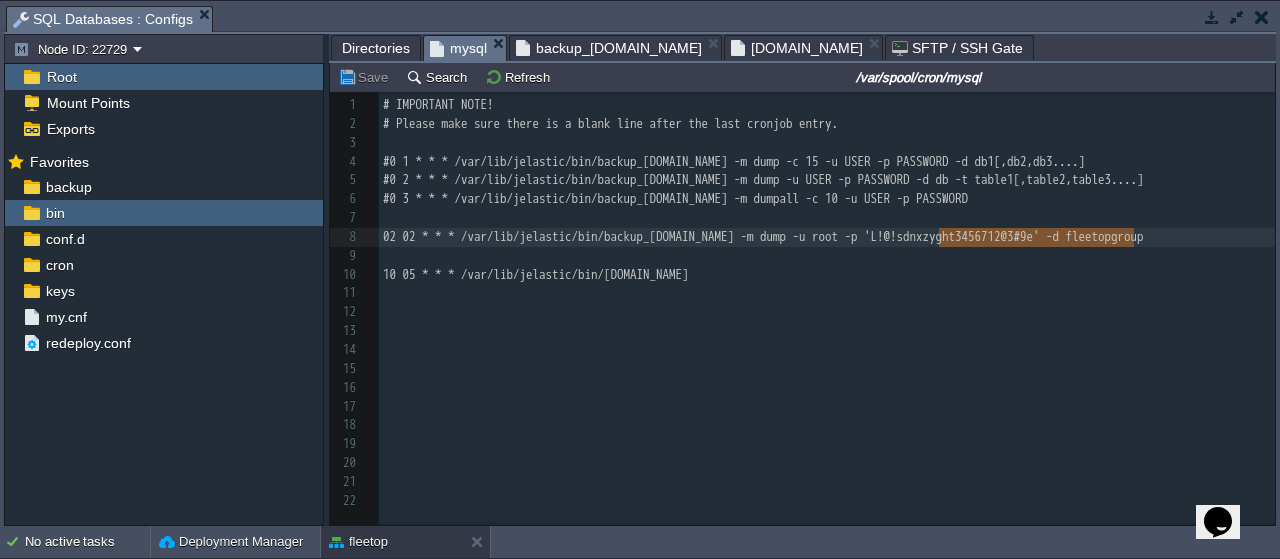 click on "mysql" at bounding box center [458, 48] 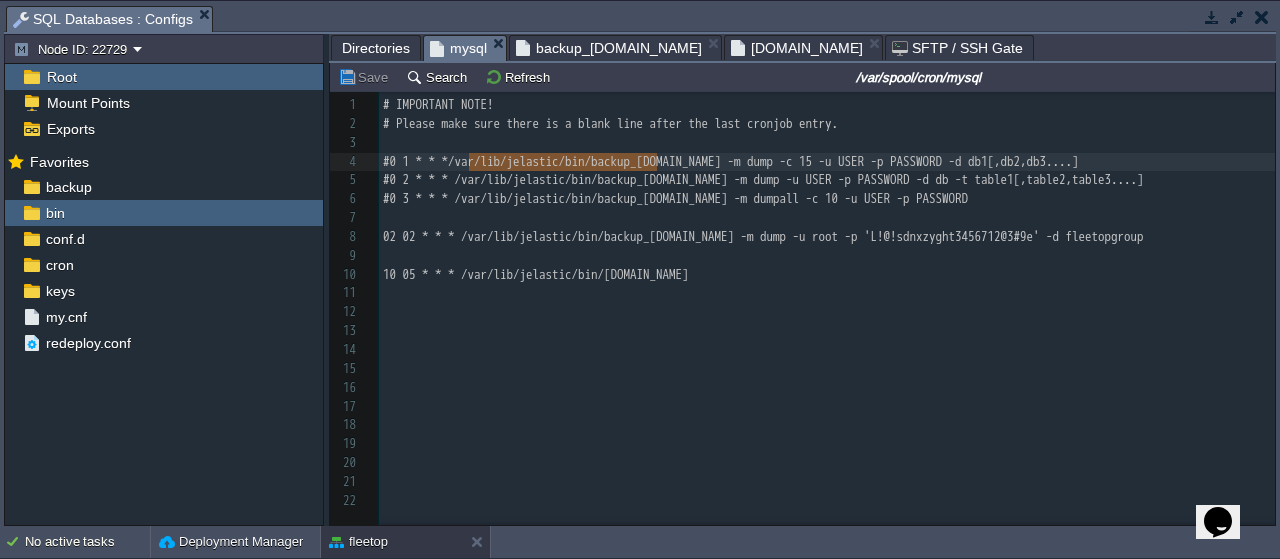 type on "/var/lib/jelastic/bin/b" 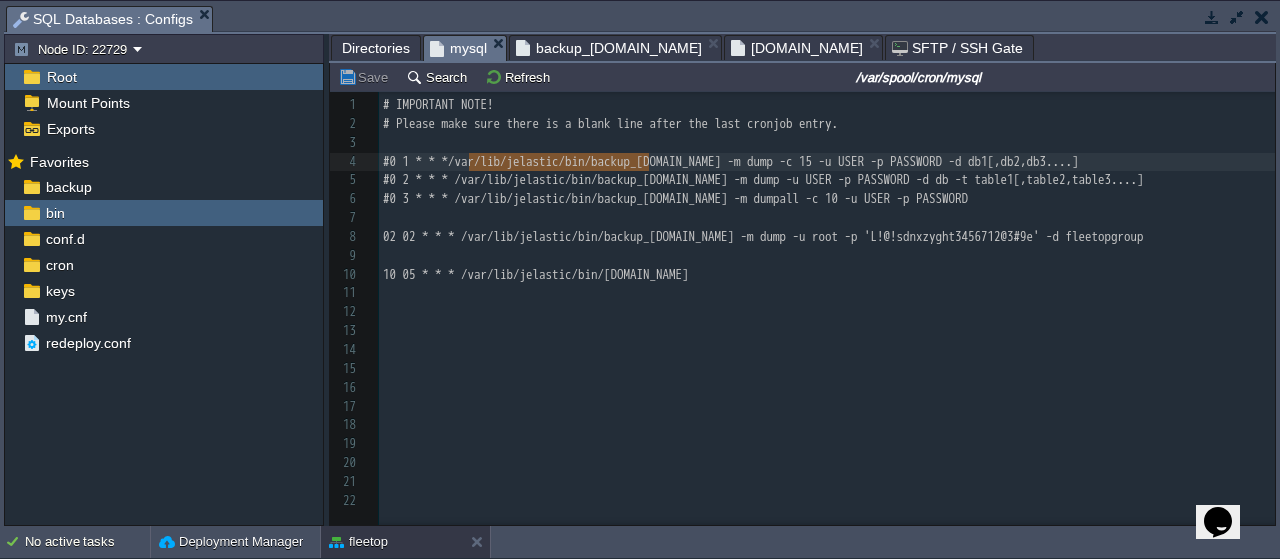 drag, startPoint x: 470, startPoint y: 156, endPoint x: 648, endPoint y: 164, distance: 178.17969 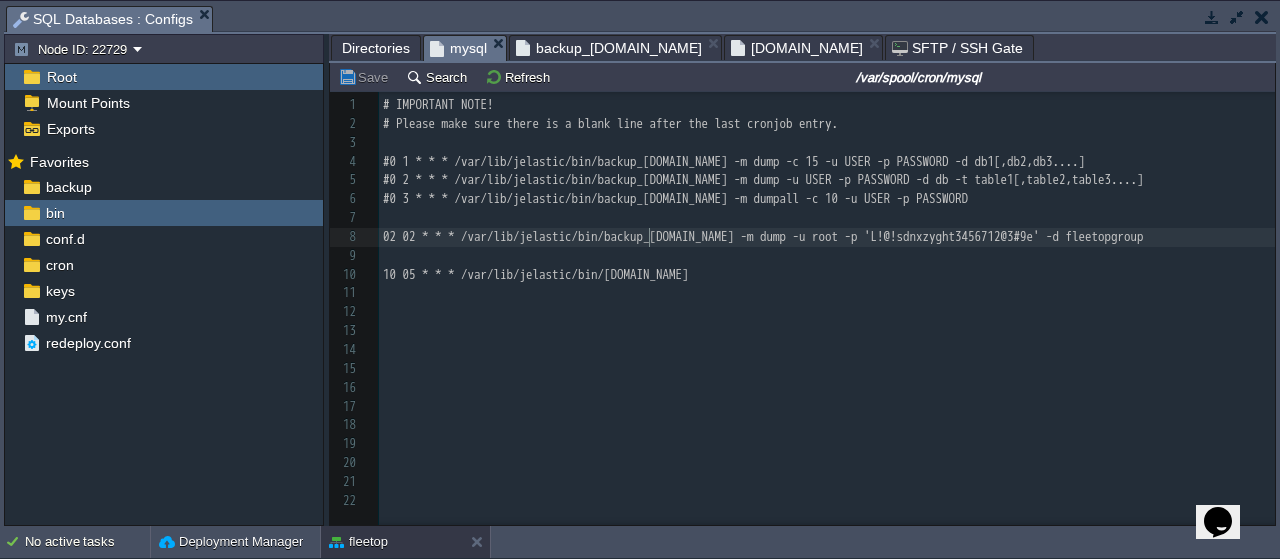 click on "02 02 * * * /var/lib/jelastic/bin/backup_[DOMAIN_NAME] -m dump -u root -p 'L!@!sdnxzyght3456712@3#9e' -d fleetopgroup" at bounding box center [763, 236] 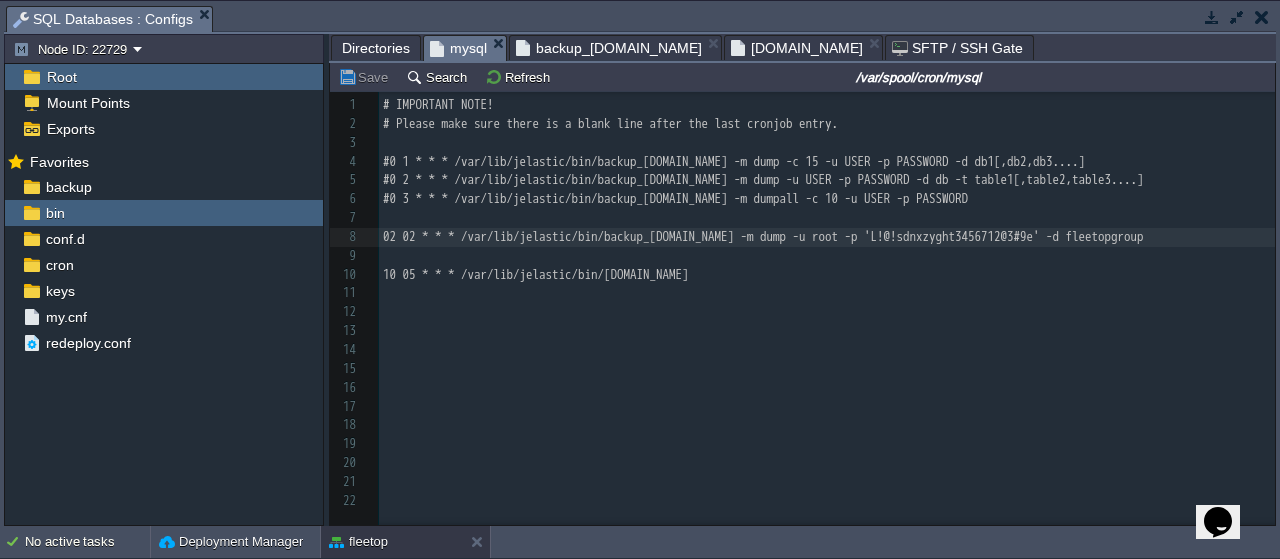 click on "Directories mysql backup_[DOMAIN_NAME] [DOMAIN_NAME] SFTP / SSH Gate" at bounding box center (2829, 47) 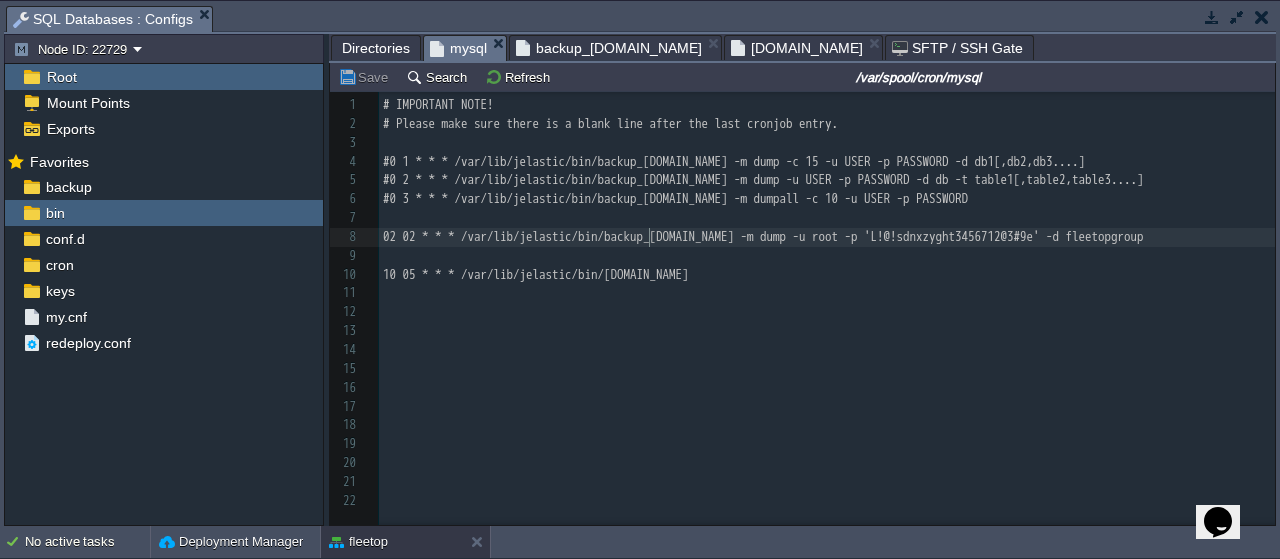 click on "[DOMAIN_NAME]" at bounding box center [797, 48] 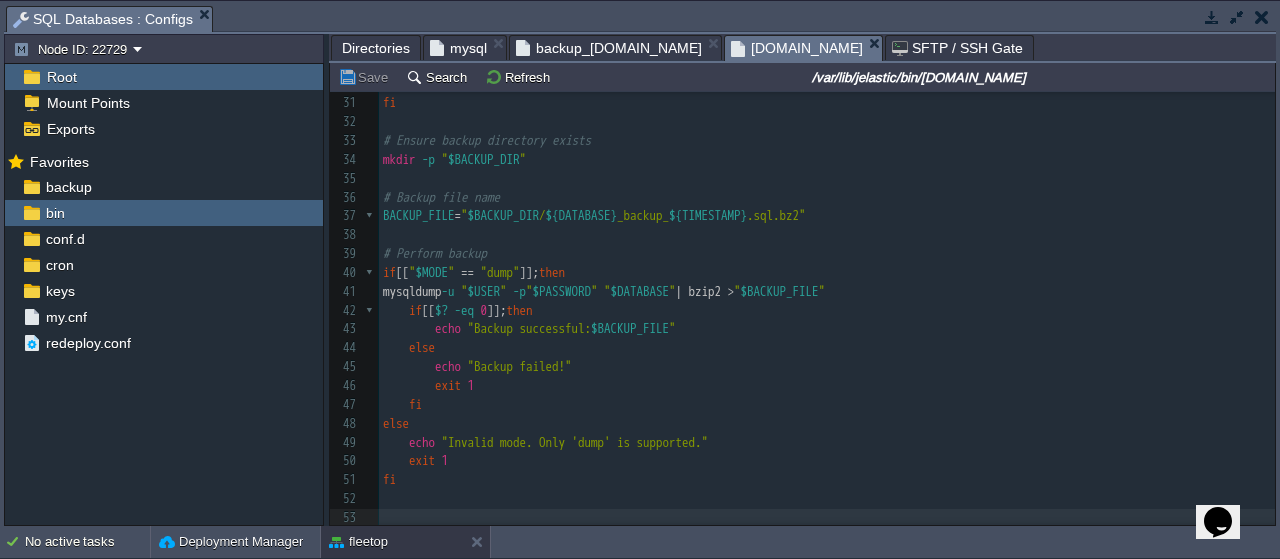 scroll, scrollTop: 0, scrollLeft: 0, axis: both 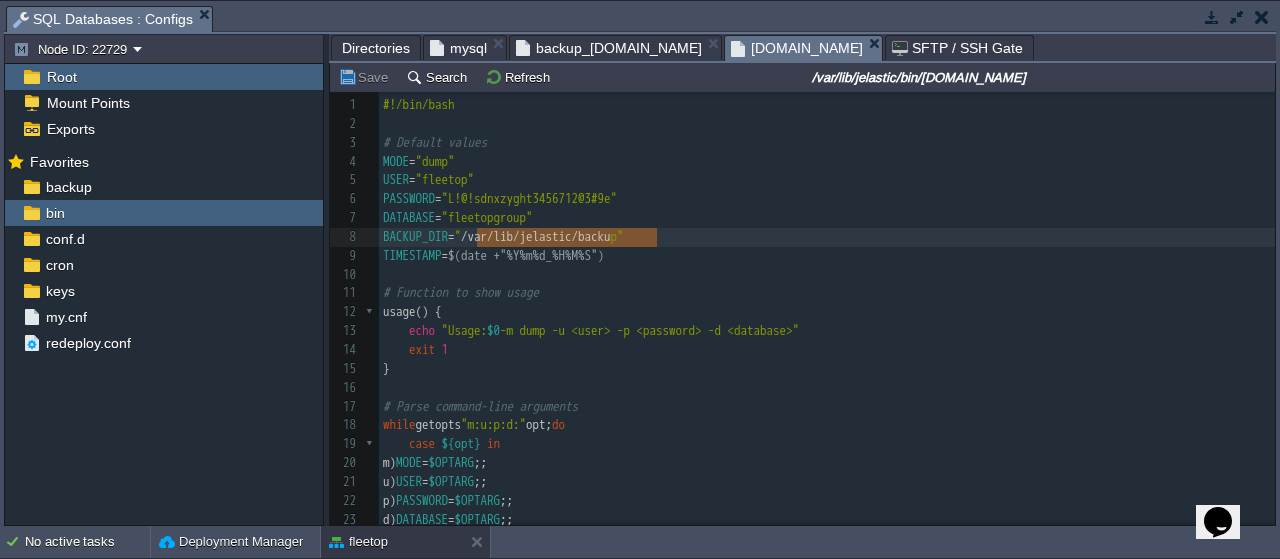 type on "/var/lib/jelastic/backup" 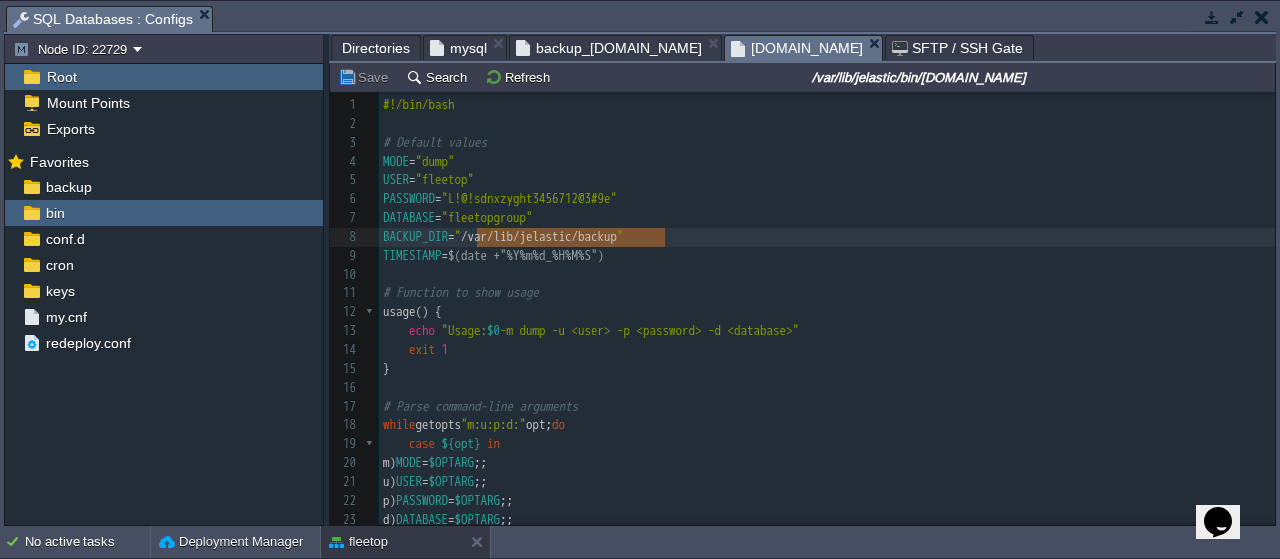 drag, startPoint x: 478, startPoint y: 230, endPoint x: 661, endPoint y: 232, distance: 183.01093 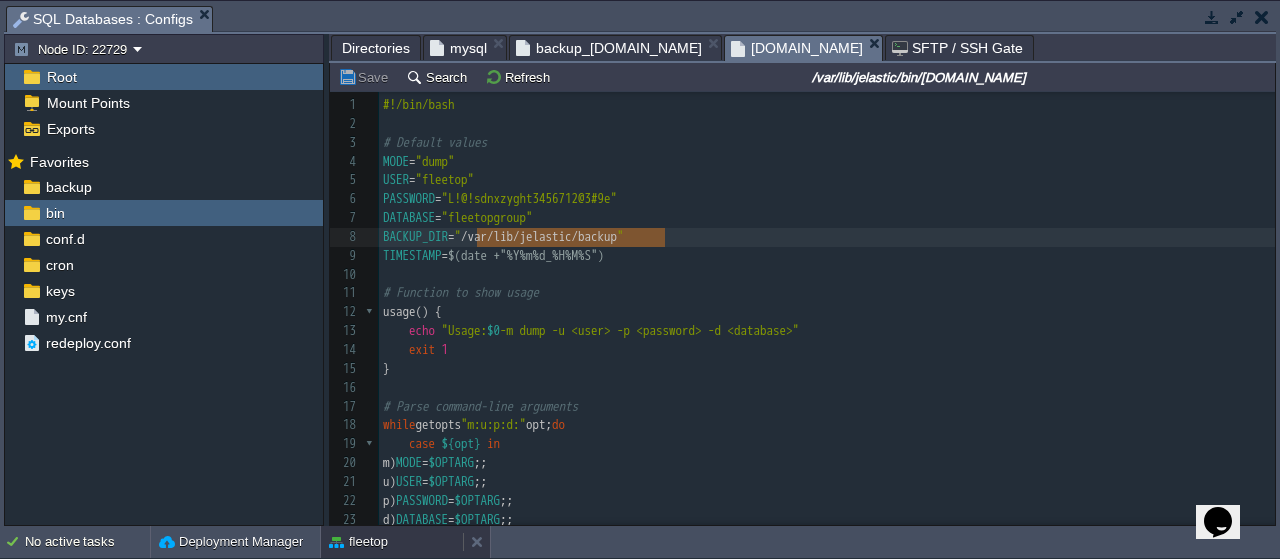click on "fleetop" at bounding box center [392, 542] 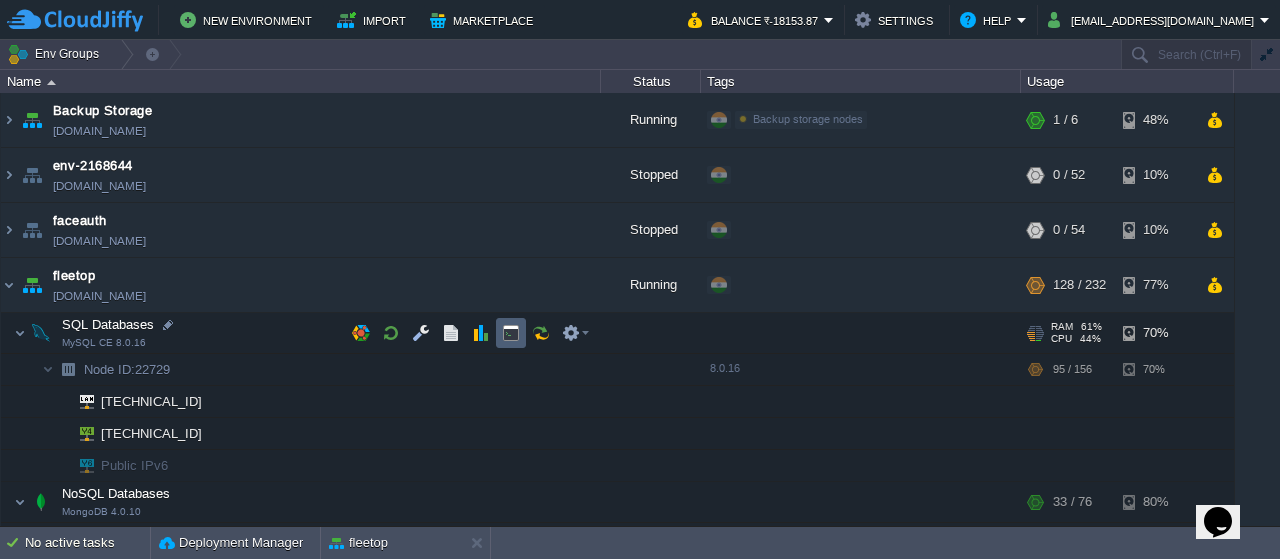 click at bounding box center (511, 333) 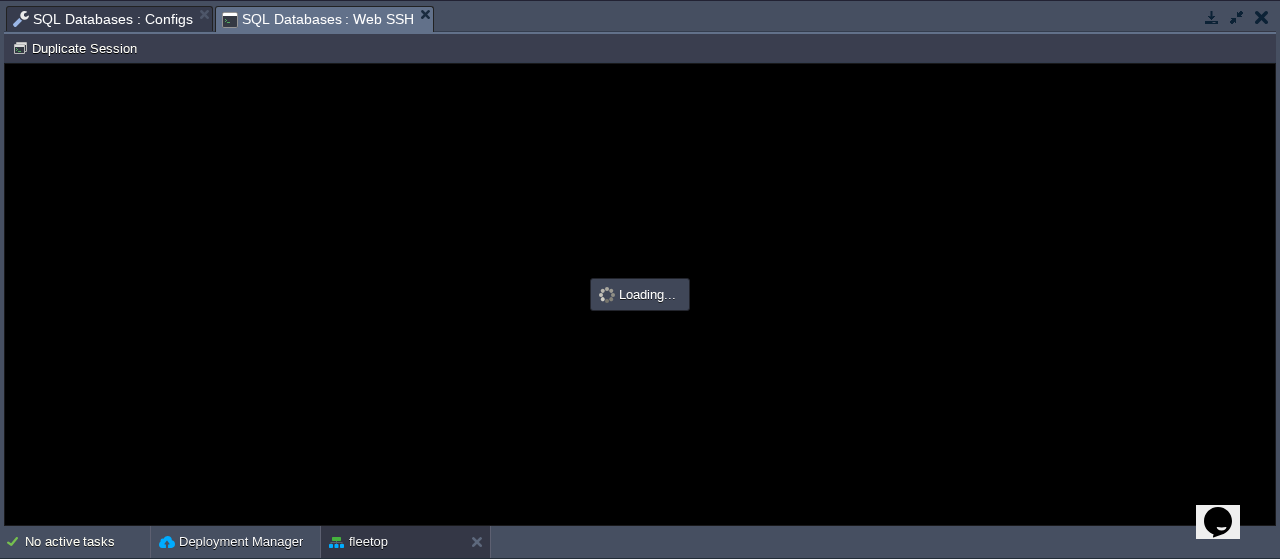 scroll, scrollTop: 0, scrollLeft: 0, axis: both 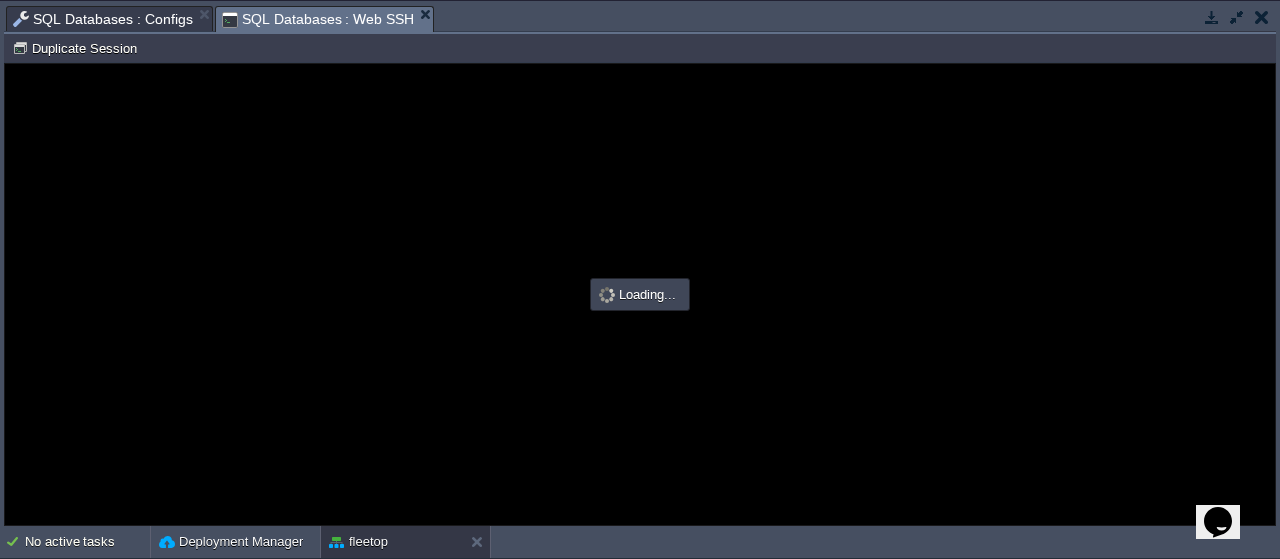 type on "#000000" 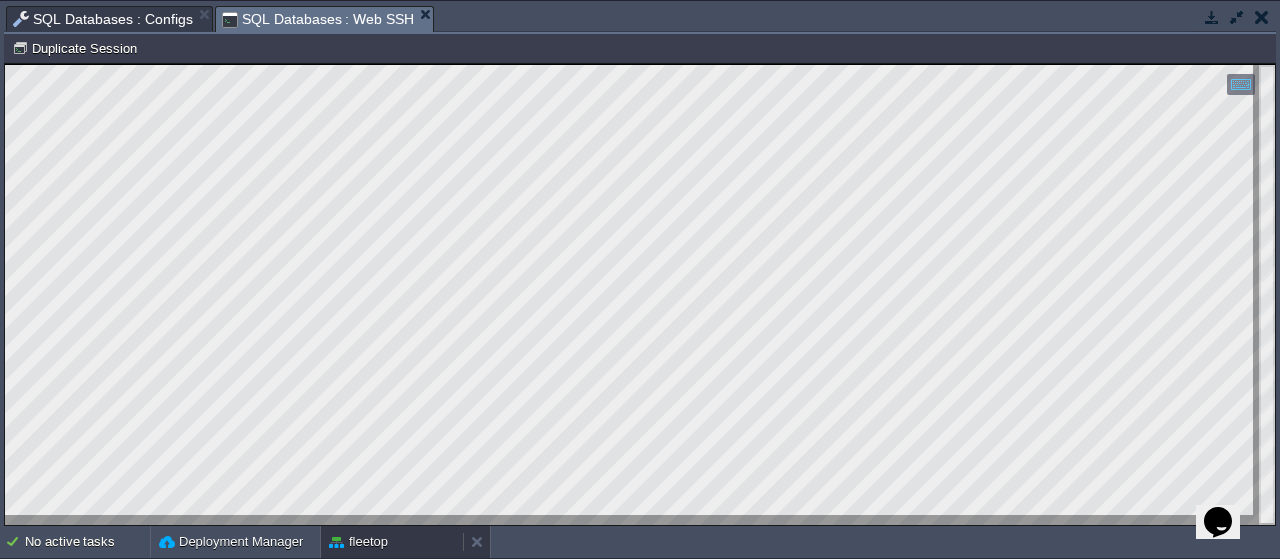 click on "fleetop" at bounding box center (392, 542) 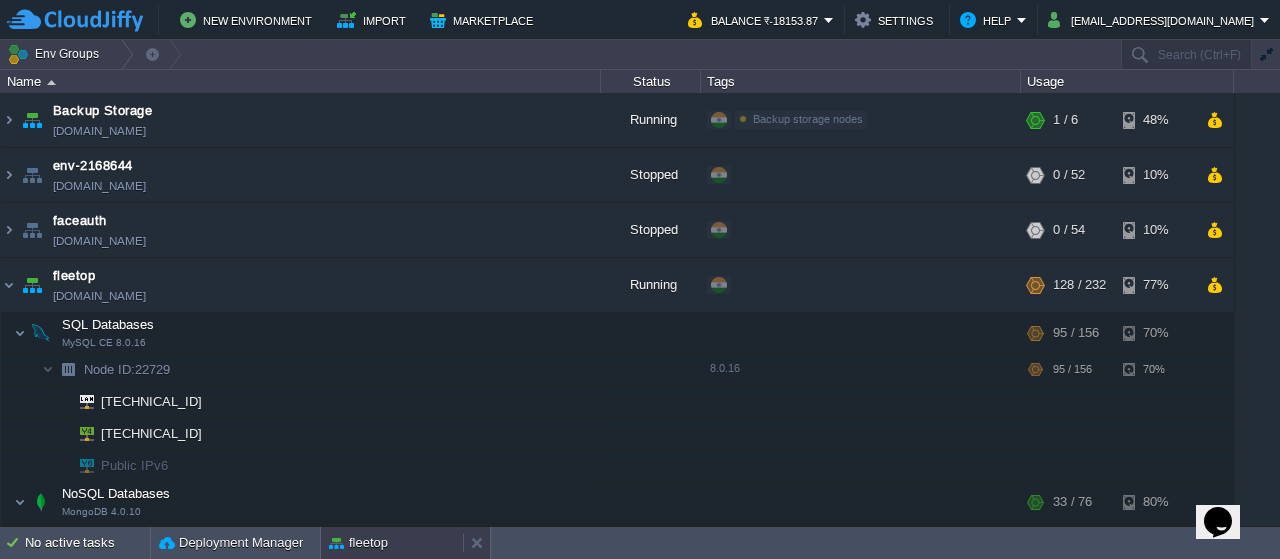 click on "fleetop" at bounding box center (392, 543) 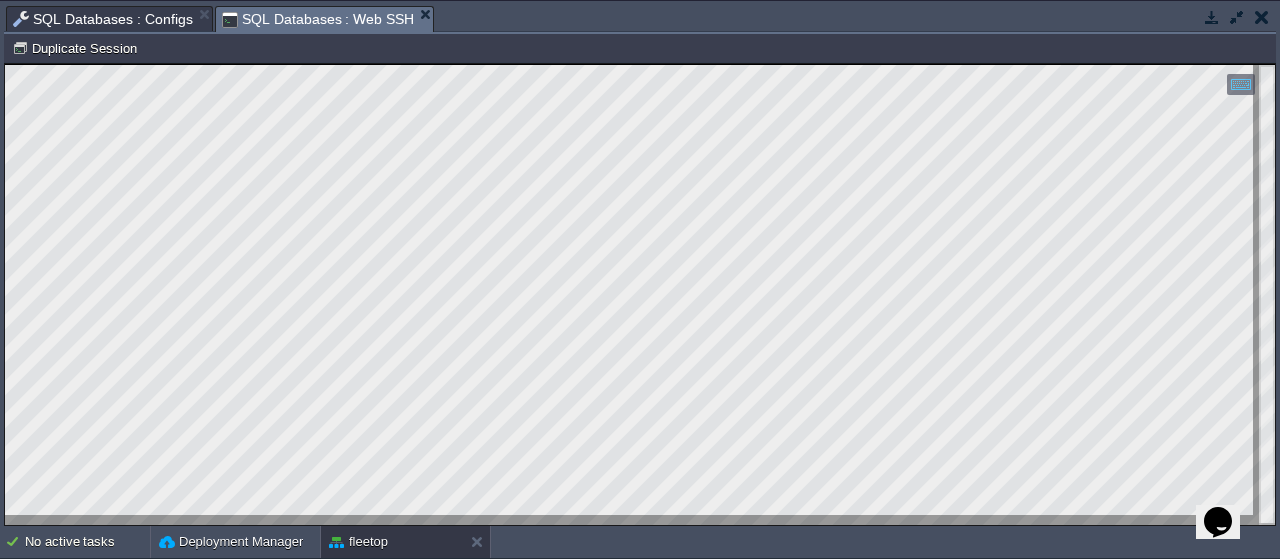 click on "SQL Databases : Web SSH" at bounding box center (318, 19) 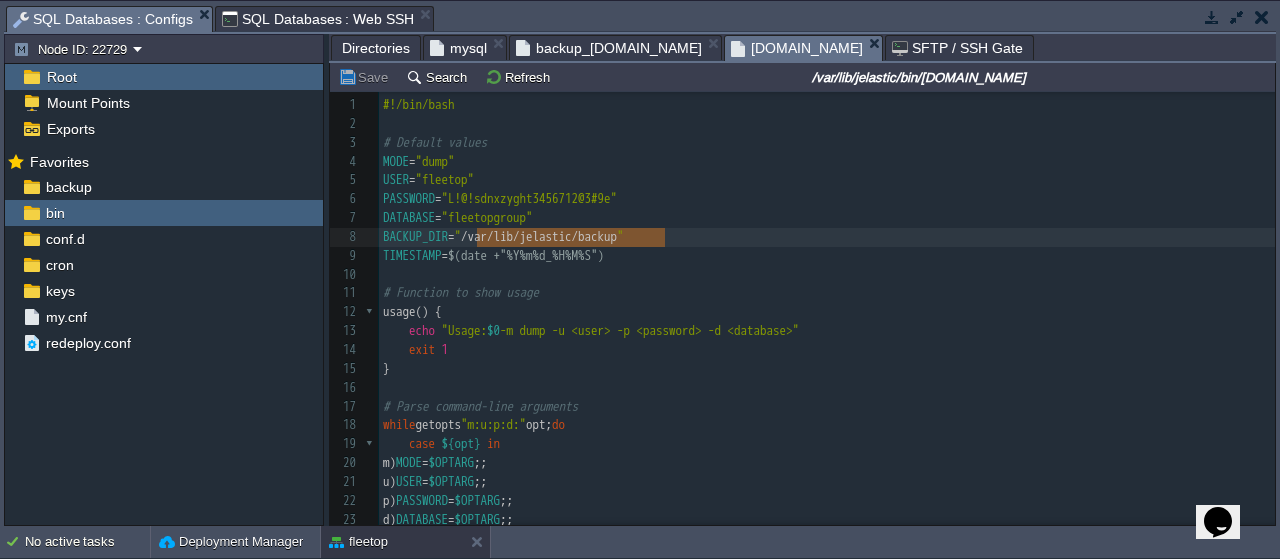 click on "SQL Databases : Configs" at bounding box center [103, 19] 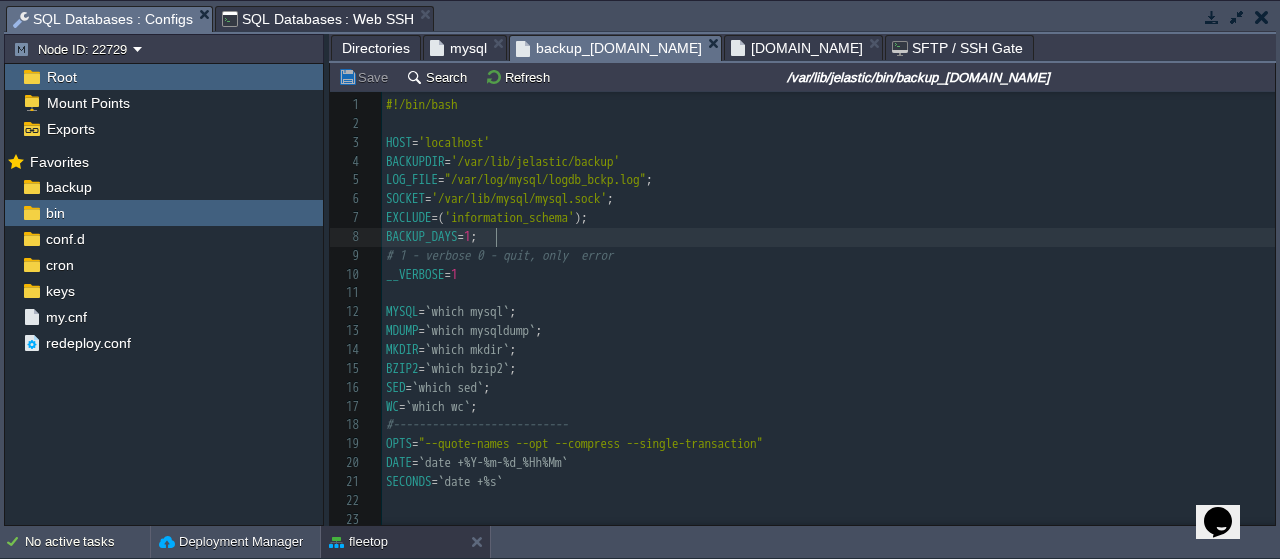 click on "BACKUP_DAYS = 1 ;" at bounding box center (828, 237) 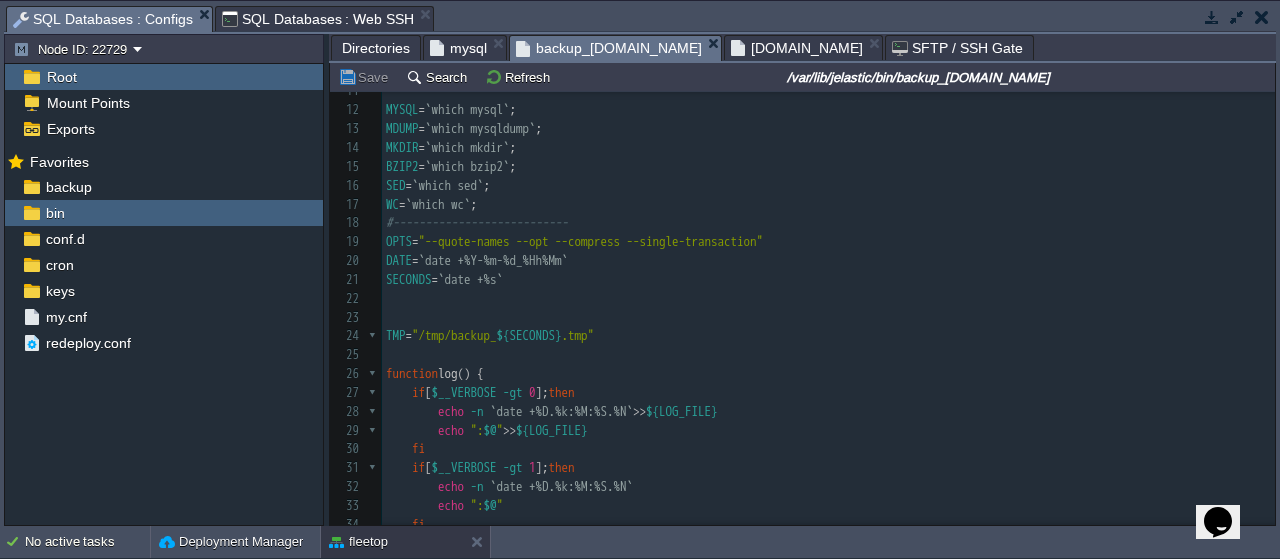 scroll, scrollTop: 240, scrollLeft: 0, axis: vertical 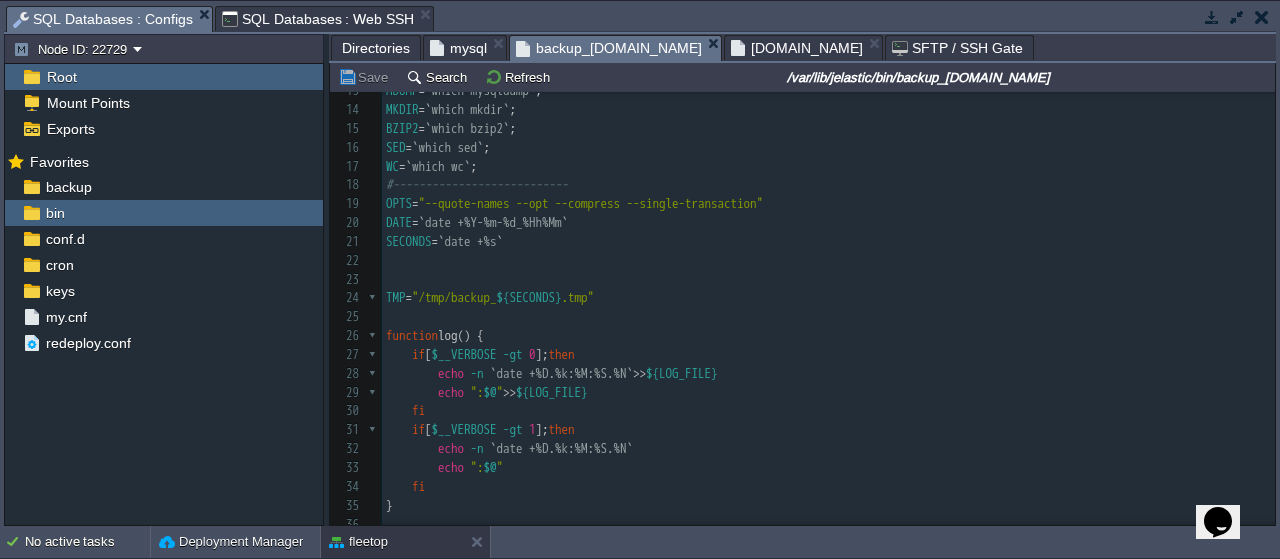 click on "mysql" at bounding box center (458, 48) 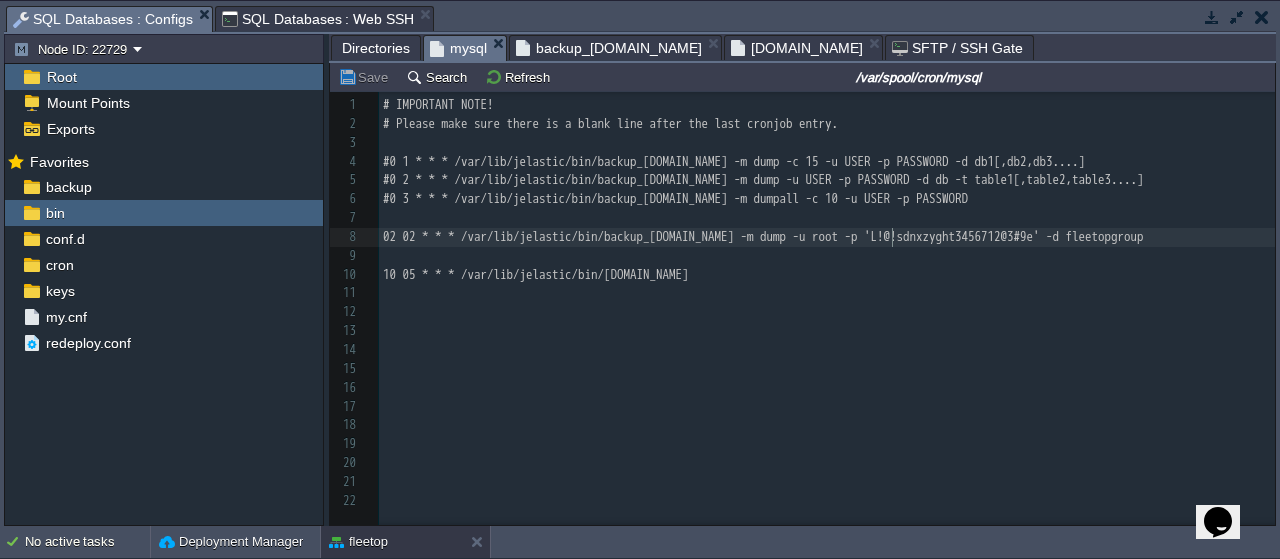 click on "x   1 # IMPORTANT NOTE! 2 # Please make sure there is a blank line after the last cronjob entry. 3 ​ 4 #0 1 * * * /var/lib/jelastic/bin/backup_[DOMAIN_NAME] -m dump -c 15 -u USER -p PASSWORD -d db1[,db2,db3....] 5 #0 2 * * * /var/lib/jelastic/bin/backup_[DOMAIN_NAME] -m dump -u USER -p PASSWORD -d db -t table1[,table2,table3....] 6 #0 3 * * * /var/lib/jelastic/bin/backup_[DOMAIN_NAME] -m dumpall -c 10 -u USER -p PASSWORD 7 ​ 8 02 02 * * * /var/lib/jelastic/bin/backup_[DOMAIN_NAME] -m dump -u root -p 'L!@!sdnxzyght3456712@3#9e' -d fleetopgroup 9 ​ 10 10 05 * * * /var/lib/jelastic/bin/[DOMAIN_NAME] 11 ​ 12 ​ 13 ​ 14 ​ 15 ​ 16 ​ 17 ​ 18 ​ 19 ​ 20 ​ 21 ​ 22 ​" at bounding box center [830, 303] 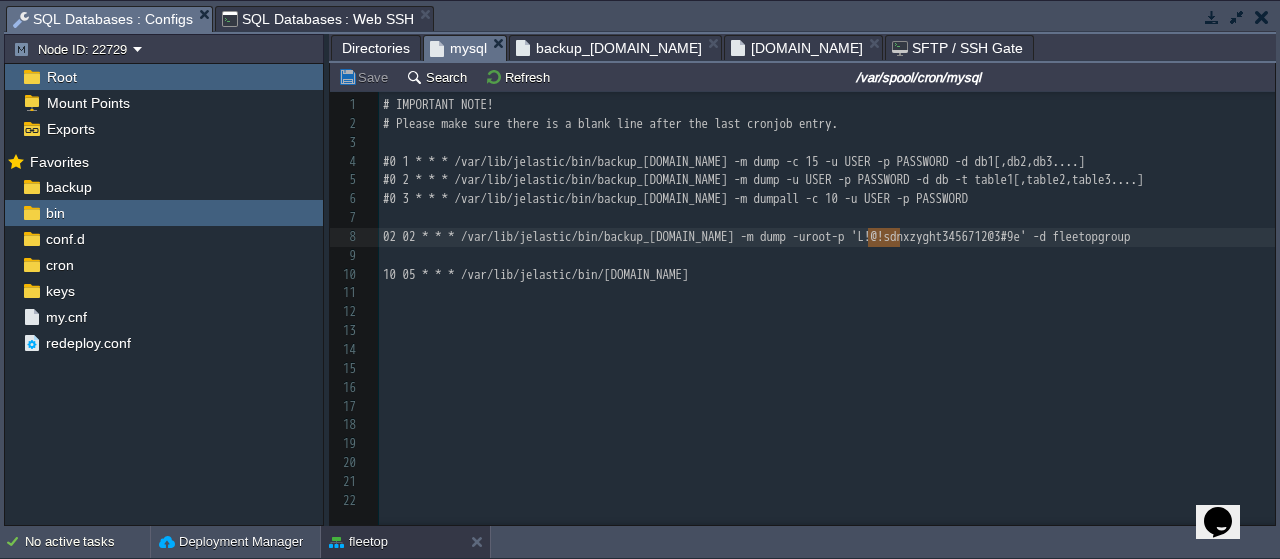 click on "[DOMAIN_NAME]" at bounding box center [797, 48] 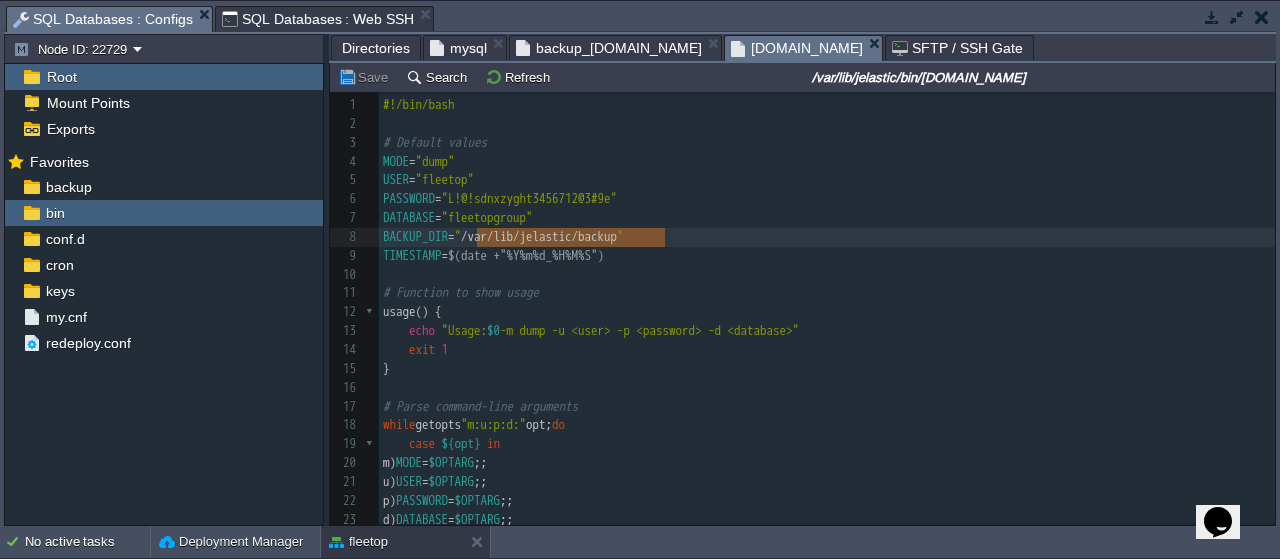 click on "xxxxxxxxxx 1 53 ​ 1 #!/bin/bash 2 ​ 3 # Default values 4 MODE = "dump" 5 USER = "fleetop" 6 PASSWORD = "[SECURITY_DATA]" 7 DATABASE = "fleetopgroup" 8 BACKUP_DIR = " /var/lib/jelastic/backup " 9 TIMESTAMP = $(date +"%Y%m%d_%H%M%S") 10 ​ 11 # Function to show usage 12 usage() { 13      echo   "Usage:  $0  -m dump -u <user> -p <password> -d <database>" 14      exit   1 15 } 16 ​ 17 # Parse command-line arguments 18 while  getopts  "m:u:p:d:"  opt;  do 19      case   ${opt}   in 20         m)  MODE = $OPTARG  ;; 21         u)  USER = $OPTARG  ;; 22         p)  PASSWORD = $OPTARG  ;; 23         d)  DATABASE = $OPTARG  ;; 24         *) usage ;; 25      esac 26 done 27 ​ 28 # Validate input 29 if  [[  -z   " $MODE "  ||  -z   " $USER "  ||  -z   " $PASSWORD "  ||  -z   " $DATABASE "  ]];  then 30     usage 31 fi 32 ​" at bounding box center [827, 397] 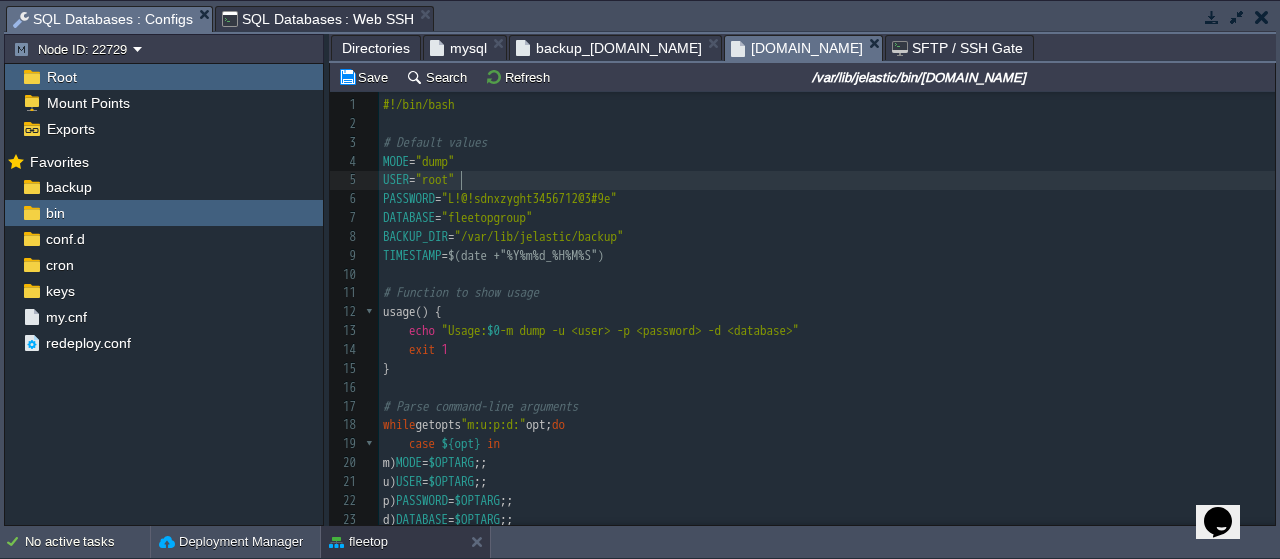 type on "root" 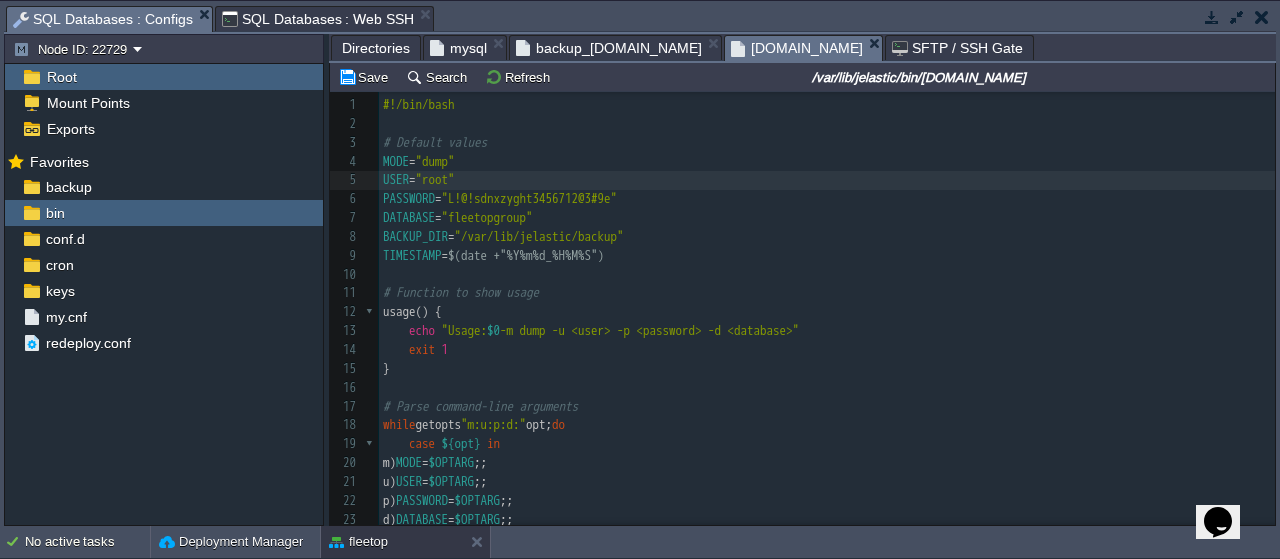 type 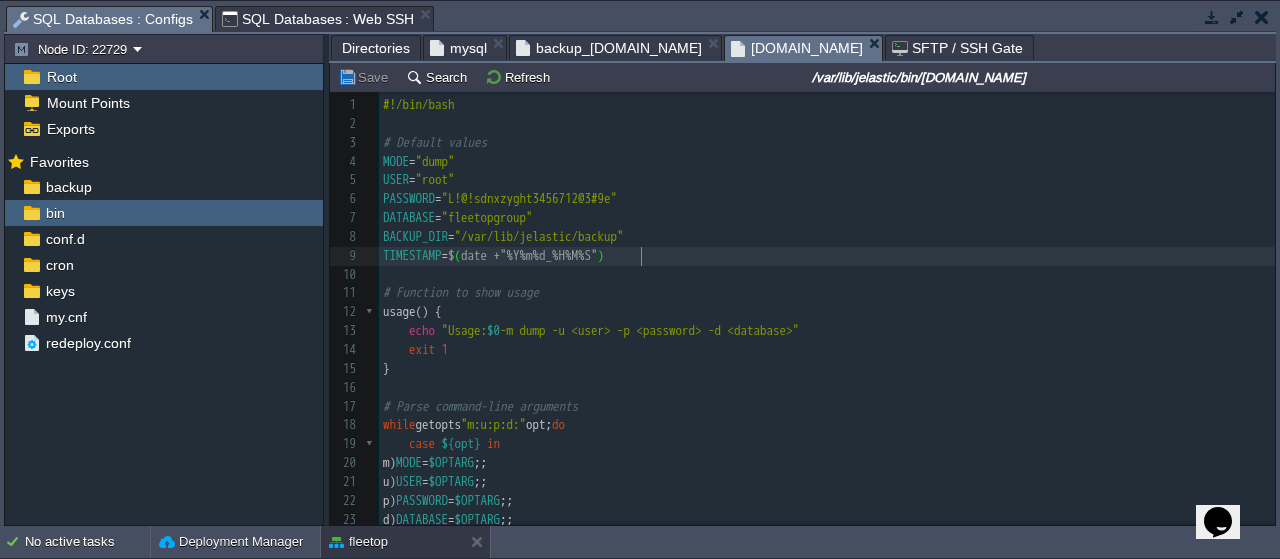 click on "SFTP / SSH Gate" at bounding box center [957, 48] 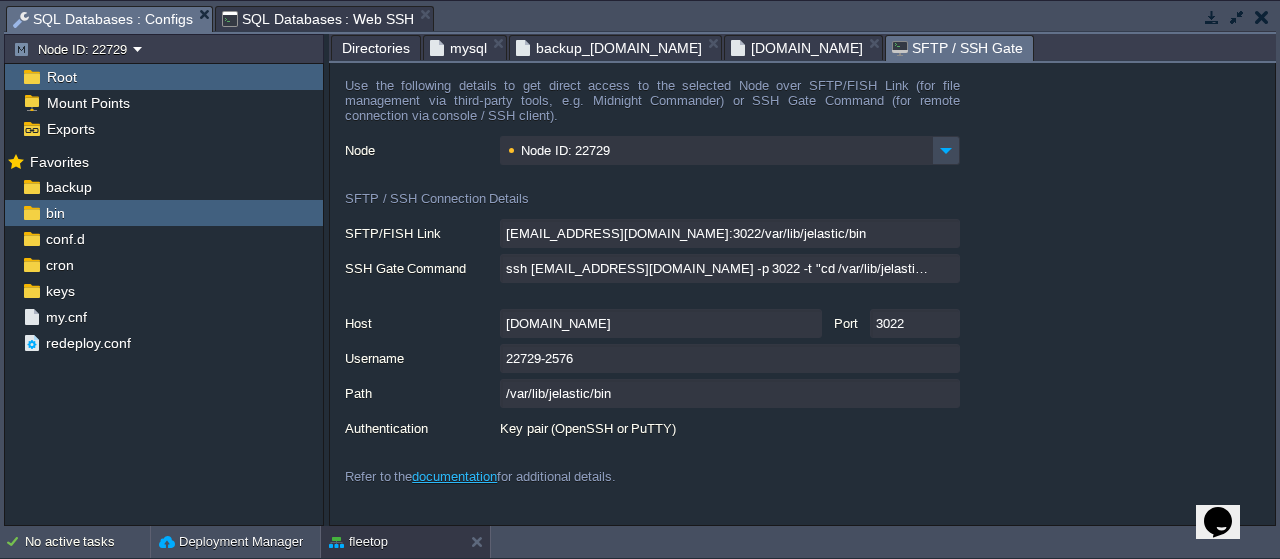 click on "Use the following details to get direct access to the selected Node over SFTP/FISH Link (for file management via third-party tools, e.g. Midnight Commander) or SSH Gate Command (for remote connection via console / SSH client). Node Node ID: 22729 SFTP / SSH Connection Details SFTP/FISH Link [EMAIL_ADDRESS][DOMAIN_NAME]:3022/var/lib/jelastic/bin SSH Gate Command ssh [EMAIL_ADDRESS][DOMAIN_NAME] -p 3022 -t "cd /var/lib/jelastic/bin; \$SHELL --login" Host [DOMAIN_NAME] Port 3022 Username 22729-2576 Path /var/lib/jelastic/bin Authentication Key pair (OpenSSH or PuTTY) Refer to the  documentation  for additional details." at bounding box center (802, 294) 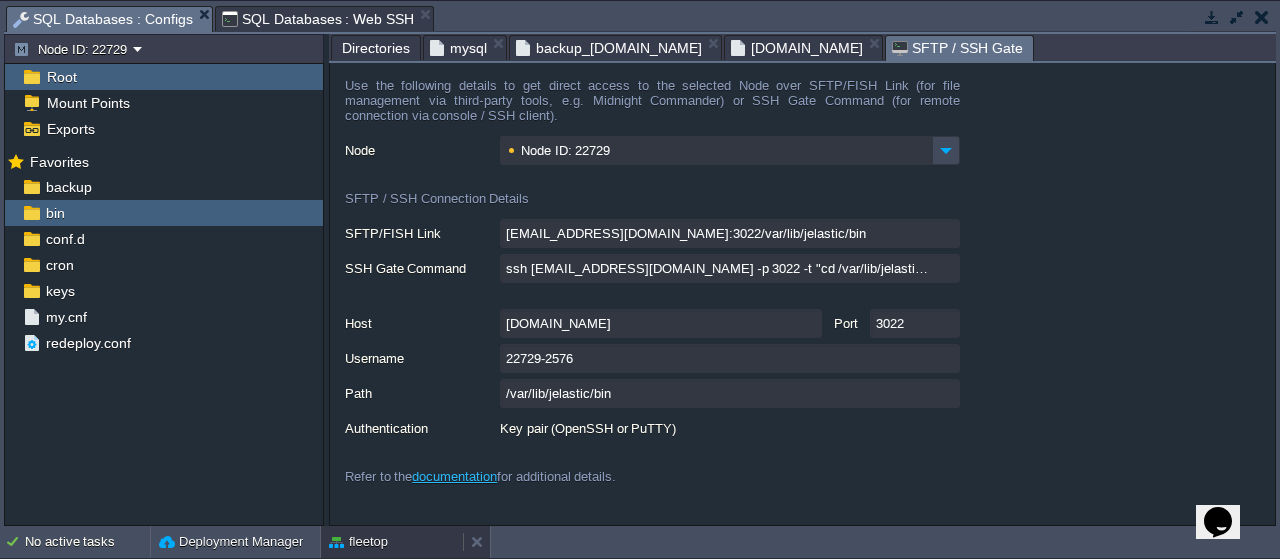 click on "fleetop" at bounding box center [392, 542] 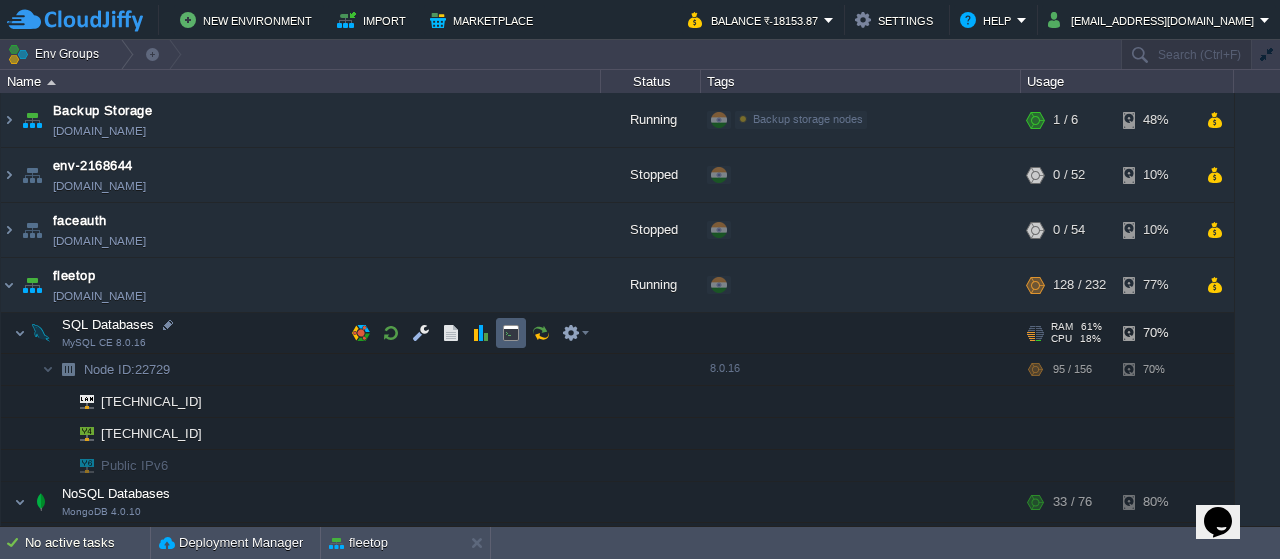 click at bounding box center [511, 333] 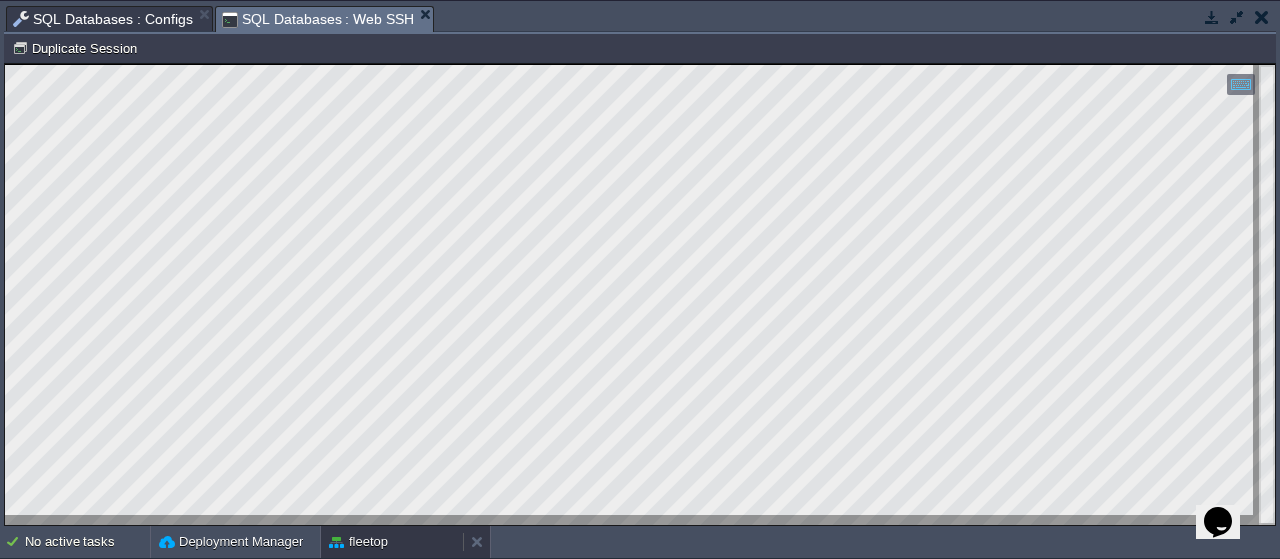 click on "fleetop" at bounding box center (392, 542) 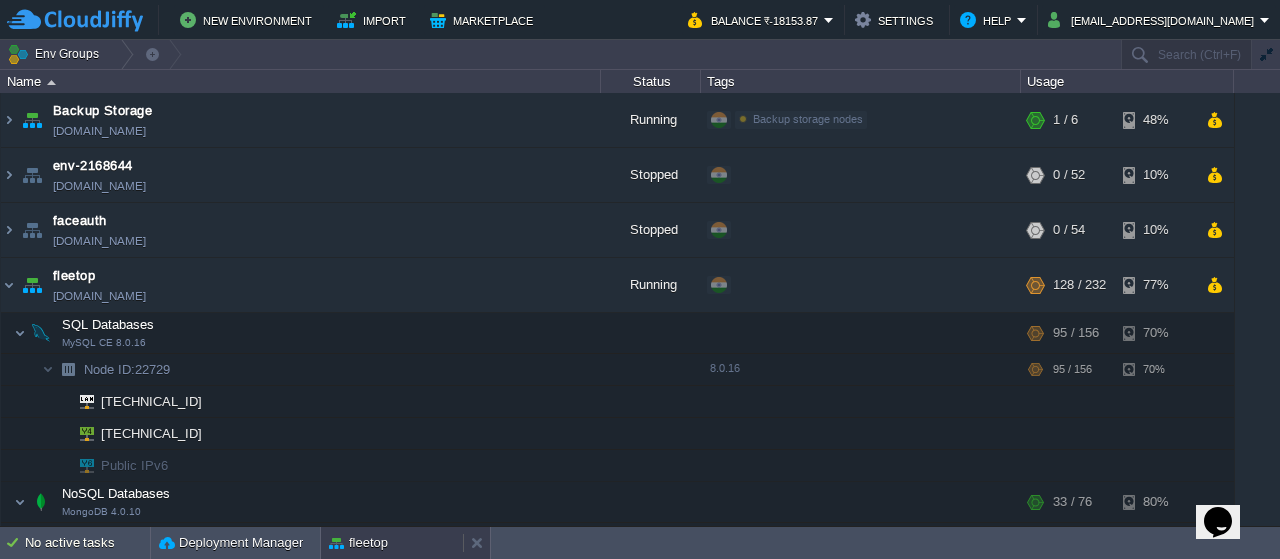 click on "fleetop" at bounding box center [392, 543] 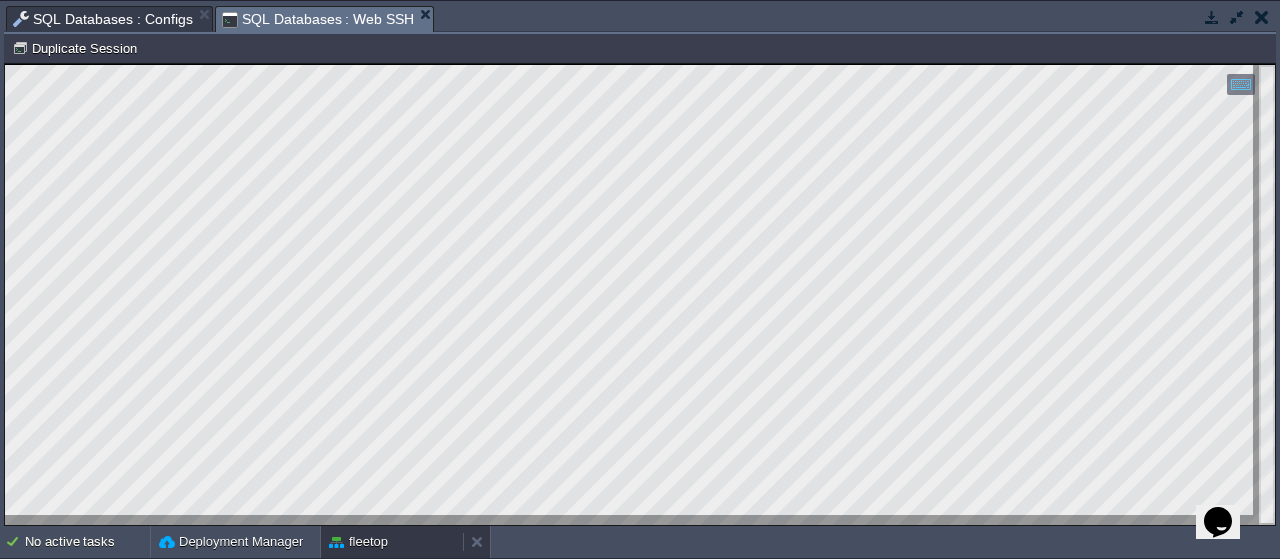 click on "fleetop" at bounding box center (392, 542) 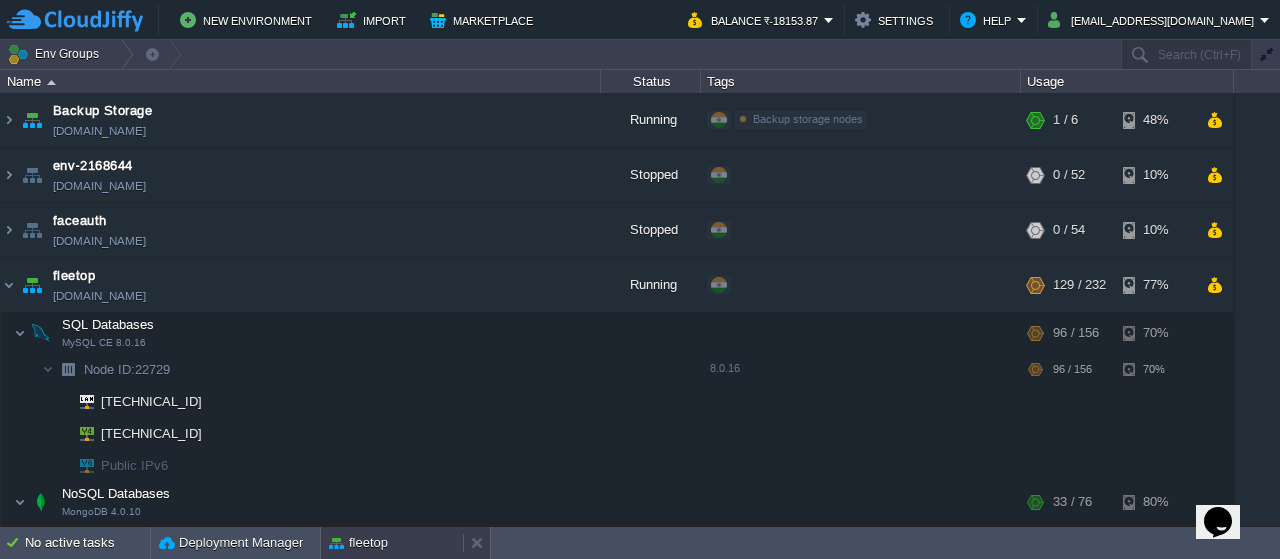 click on "fleetop" at bounding box center [358, 543] 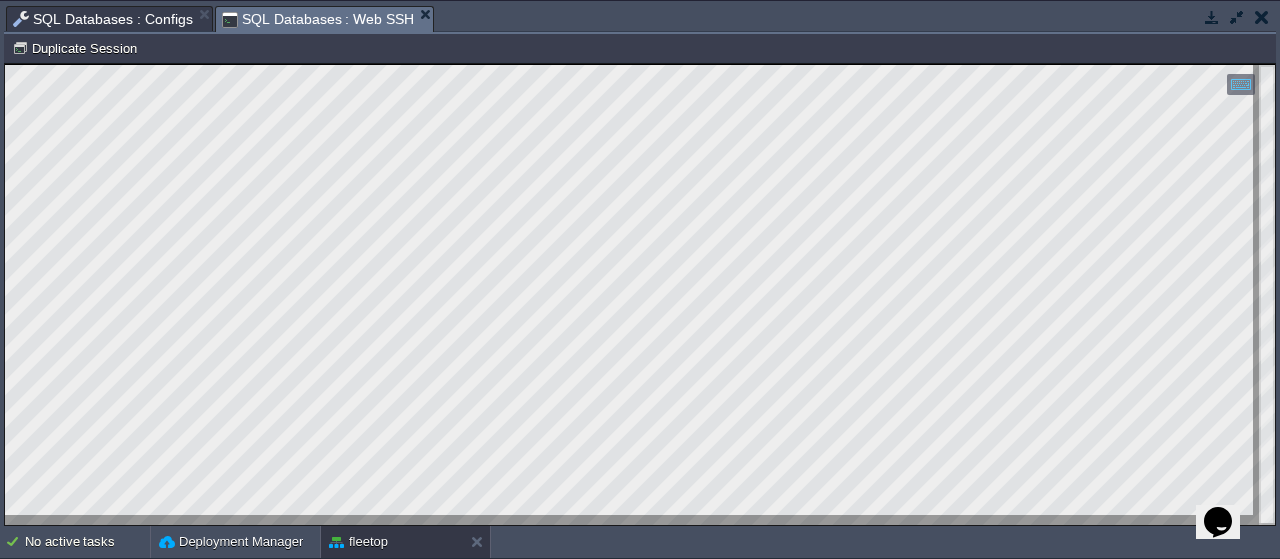 click on "SQL Databases : Configs" at bounding box center [103, 19] 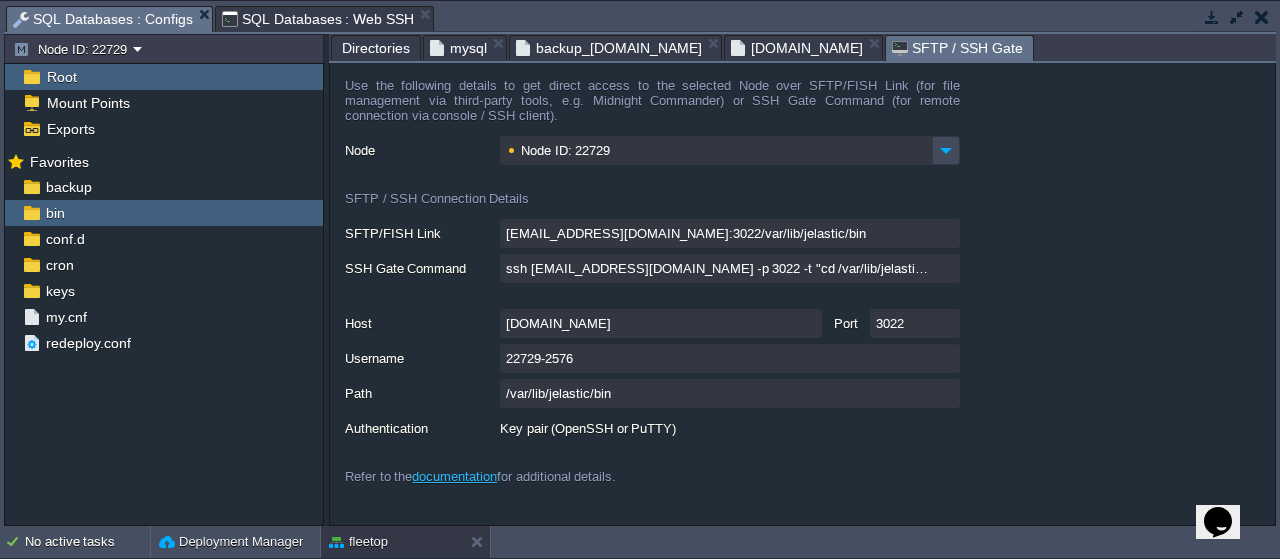 click on "SQL Databases : Configs" at bounding box center [103, 19] 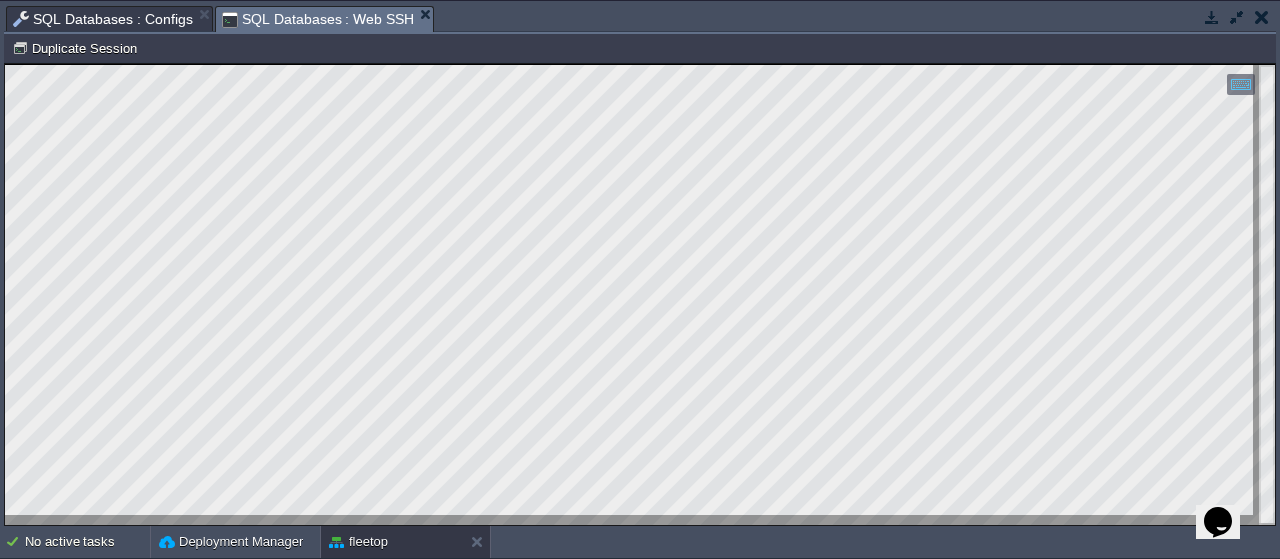 click on "SQL Databases : Web SSH" at bounding box center (318, 19) 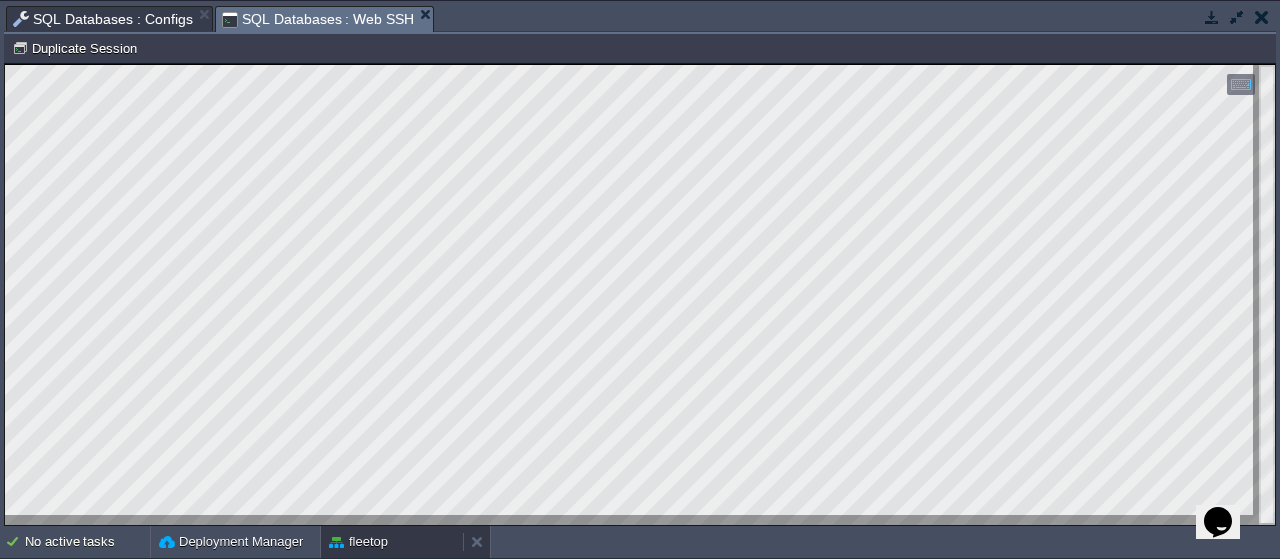 click on "fleetop" at bounding box center [392, 542] 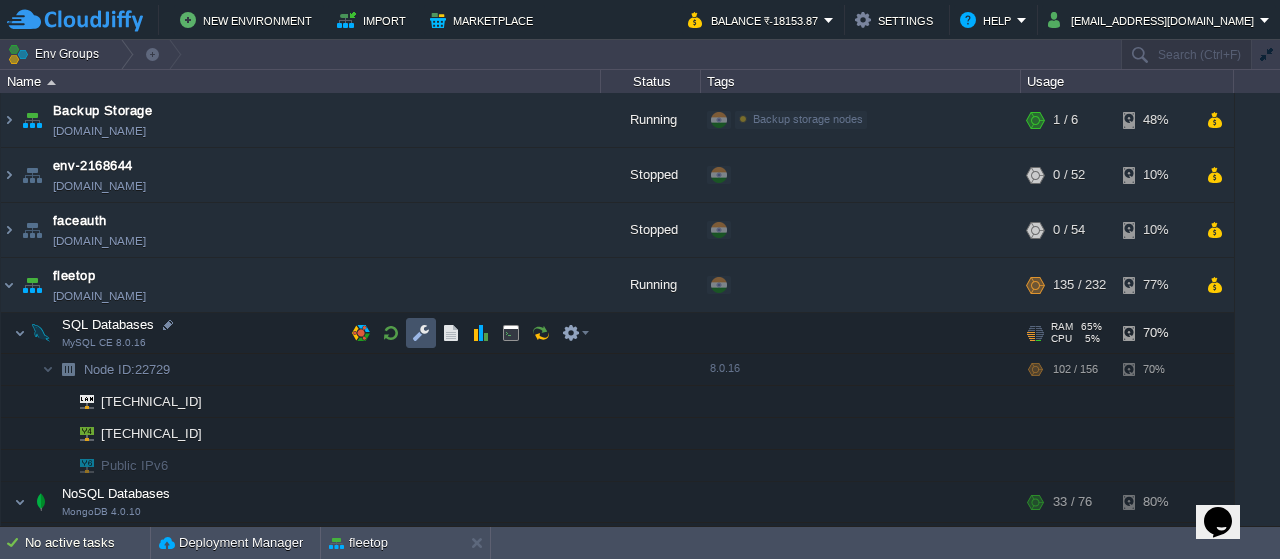 click at bounding box center (421, 333) 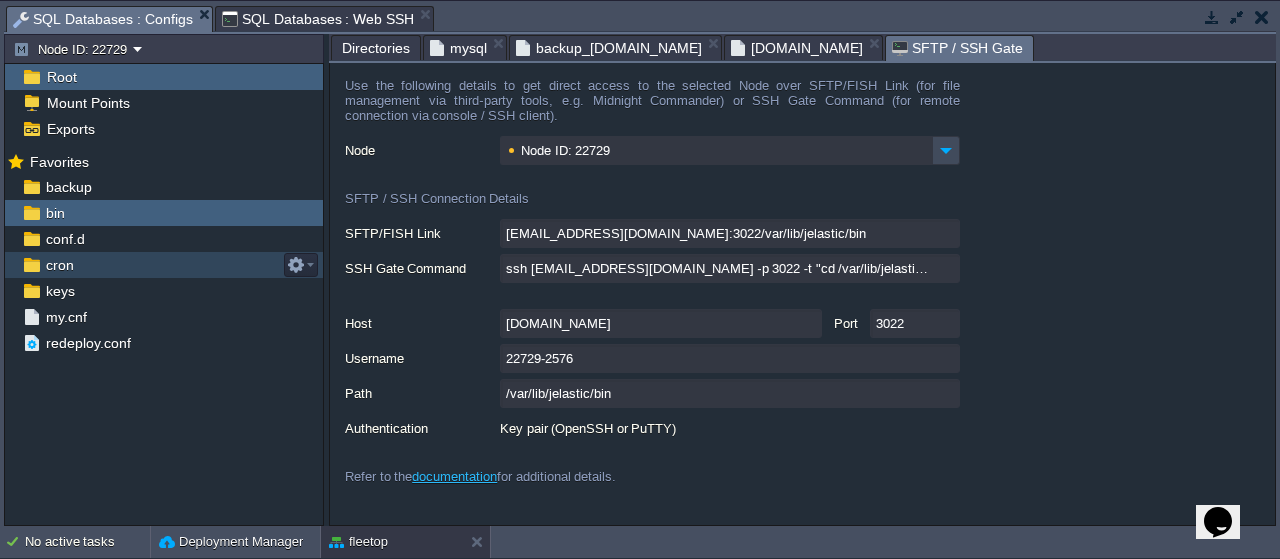 click on "cron" at bounding box center (59, 265) 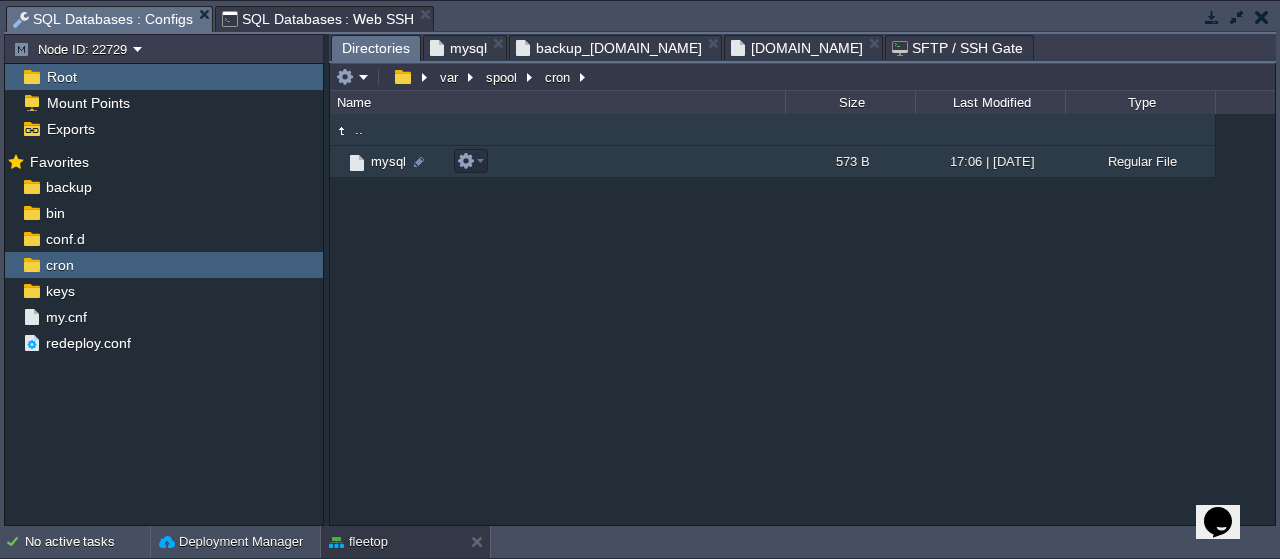 click on "mysql" at bounding box center [388, 161] 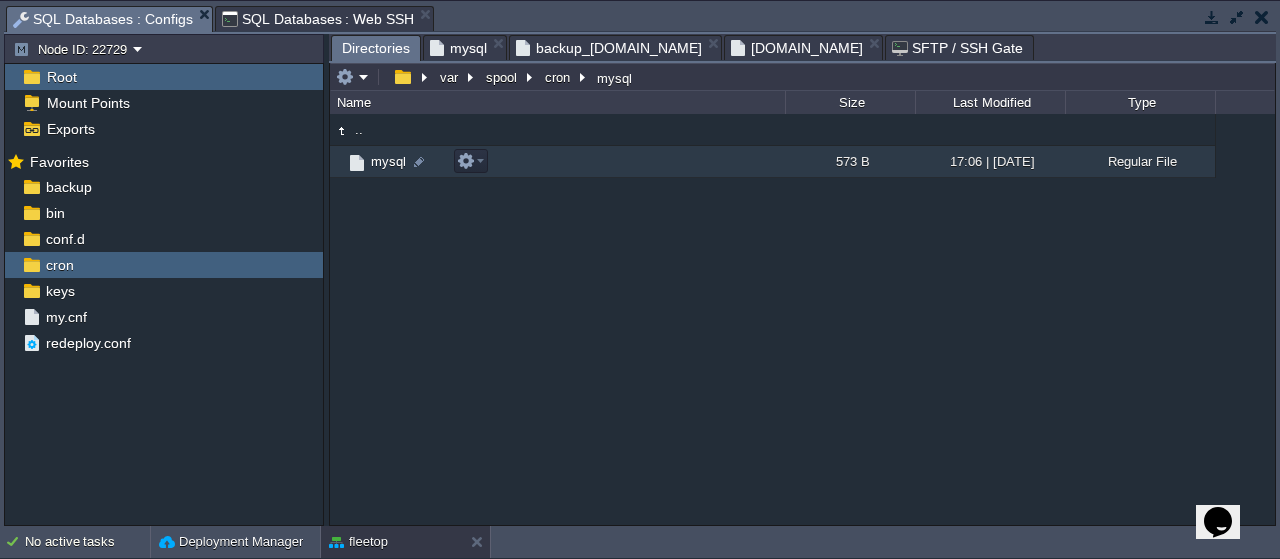click on "mysql" at bounding box center (388, 161) 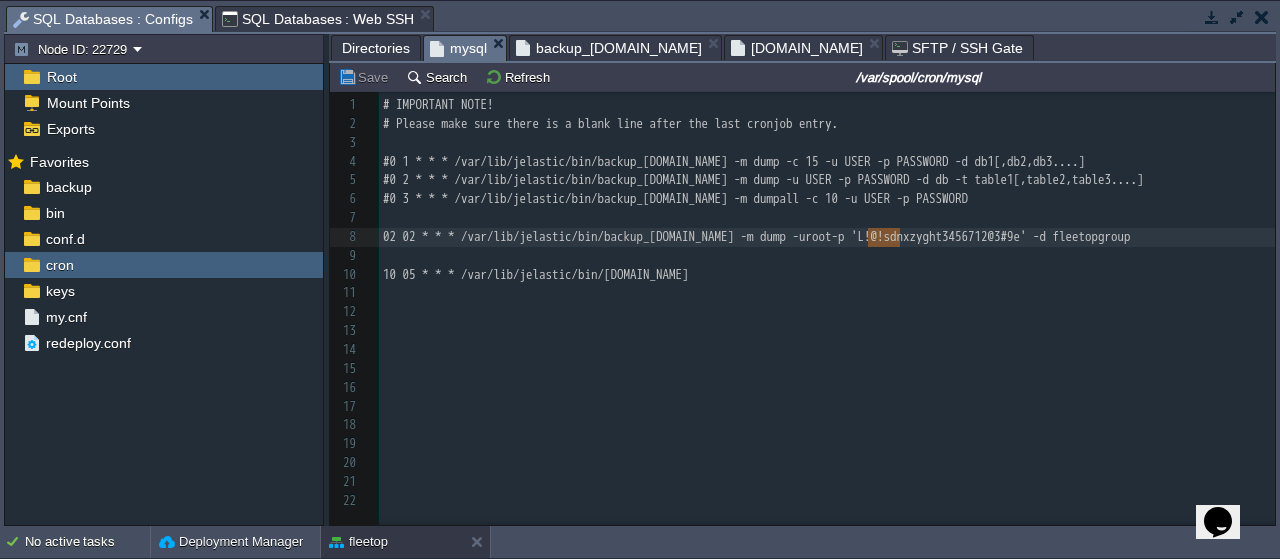 click on "​" at bounding box center [830, 256] 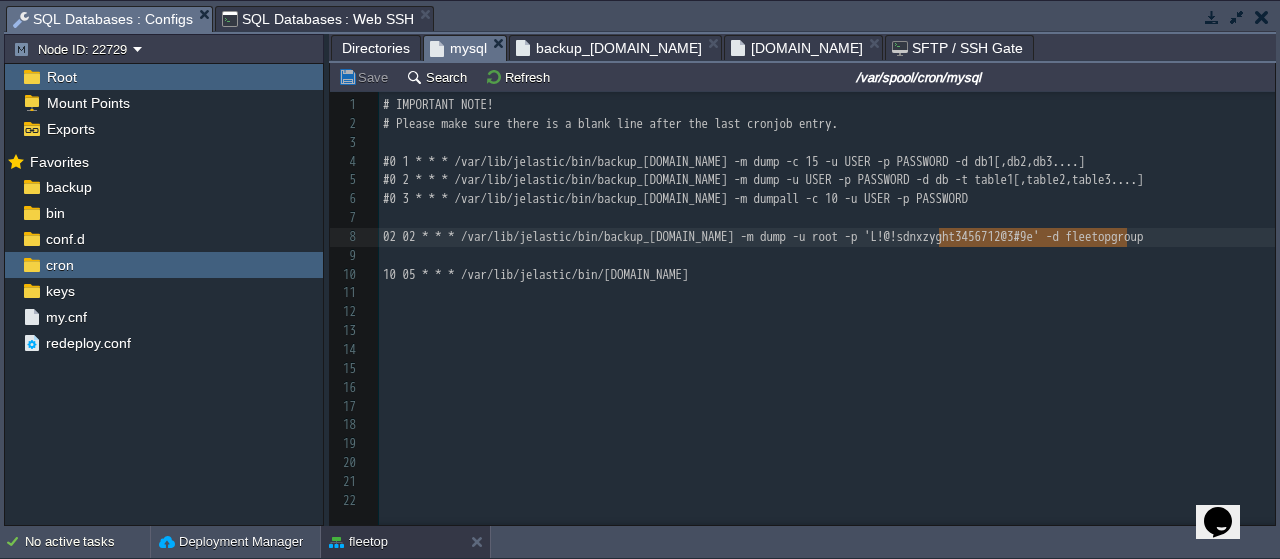 type on "L!@!sdnxzyght3456712@3#9e" 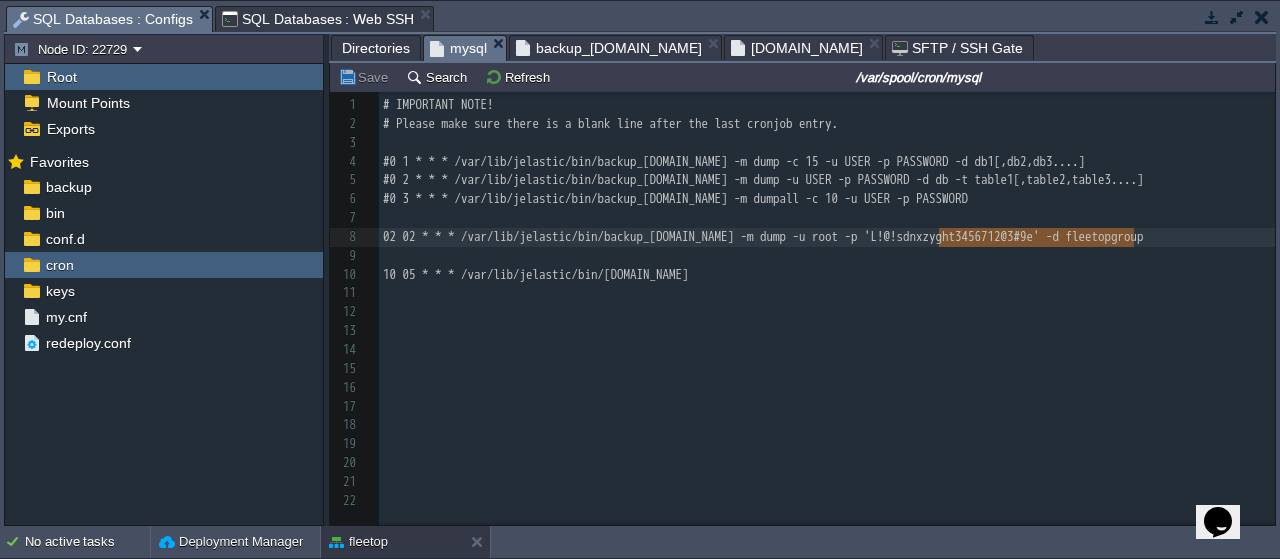 drag, startPoint x: 939, startPoint y: 240, endPoint x: 1131, endPoint y: 240, distance: 192 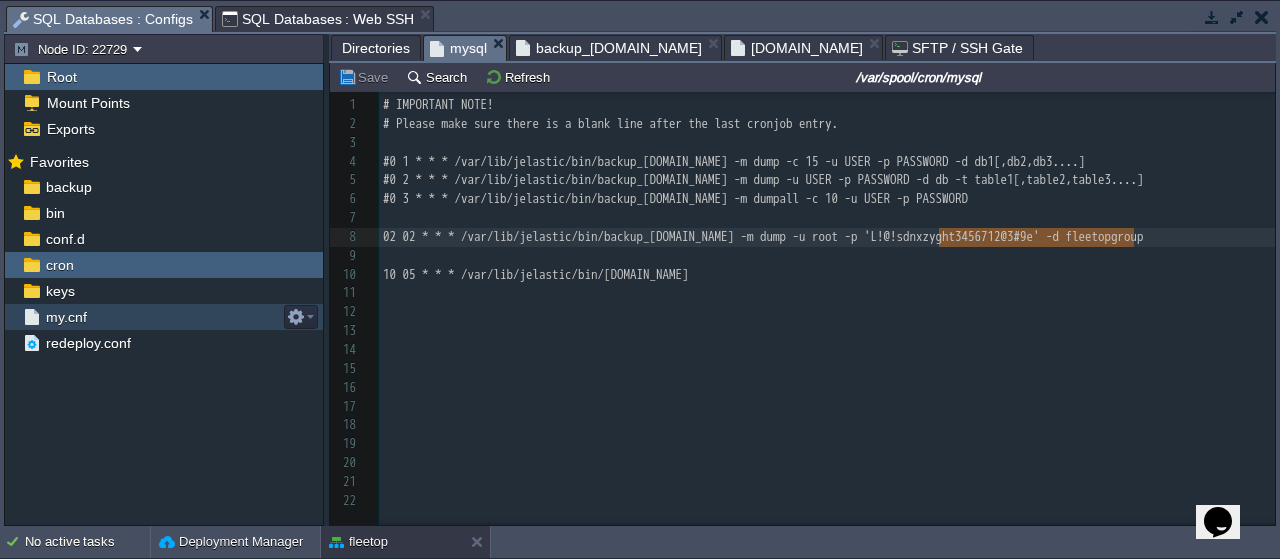 click on "my.cnf" at bounding box center (66, 317) 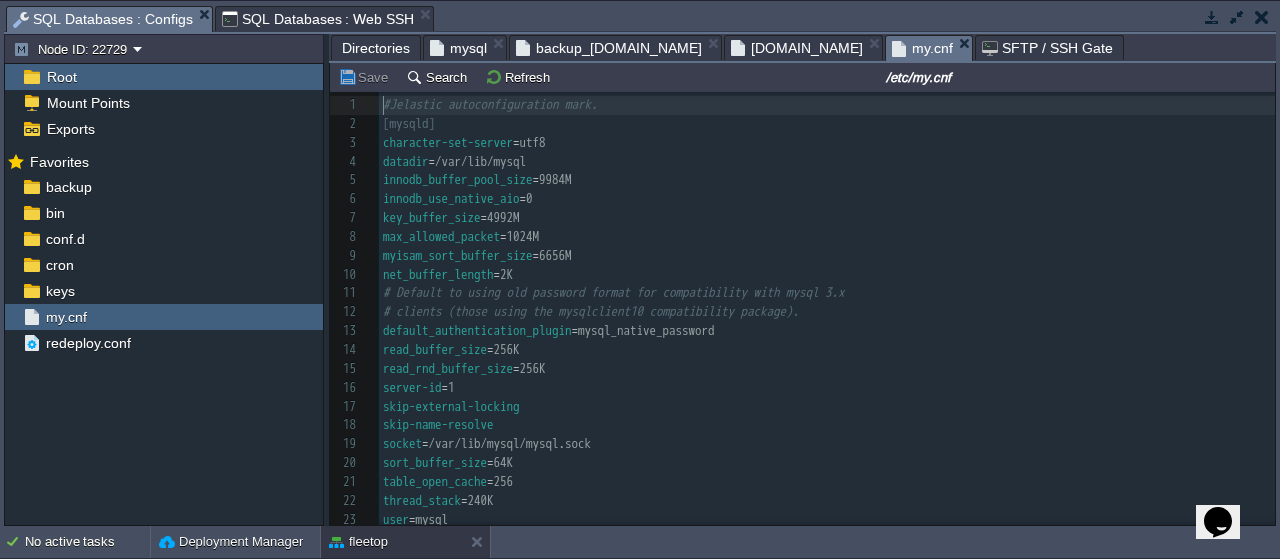 scroll, scrollTop: 7, scrollLeft: 0, axis: vertical 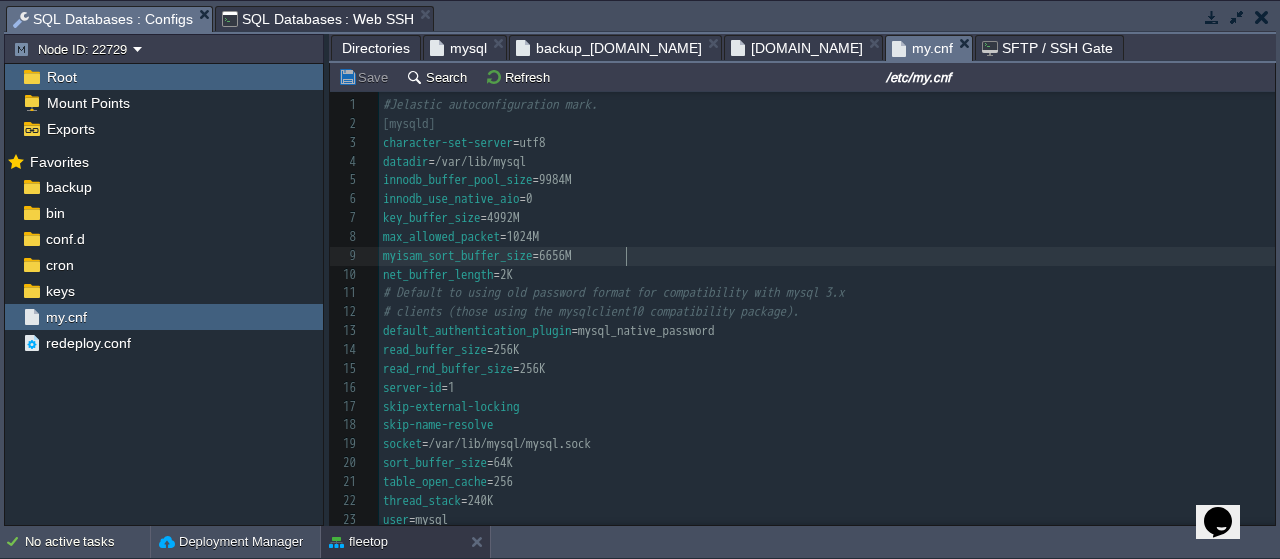click on "myisam_sort_buffer_size  =  6656M" at bounding box center [827, 256] 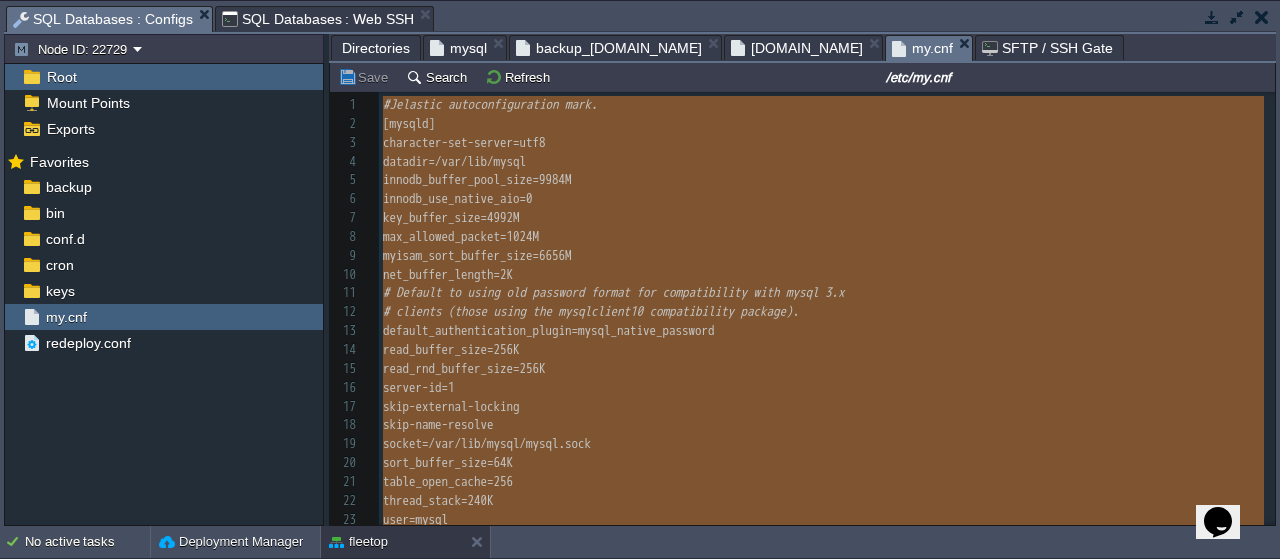 type on "-" 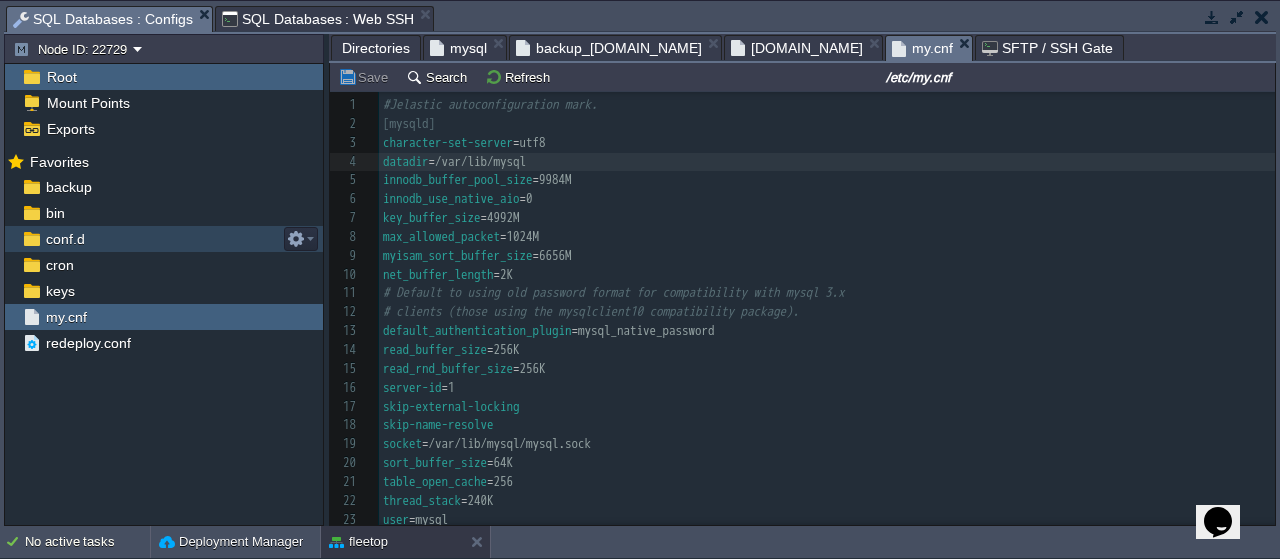 click on "conf.d" at bounding box center [164, 239] 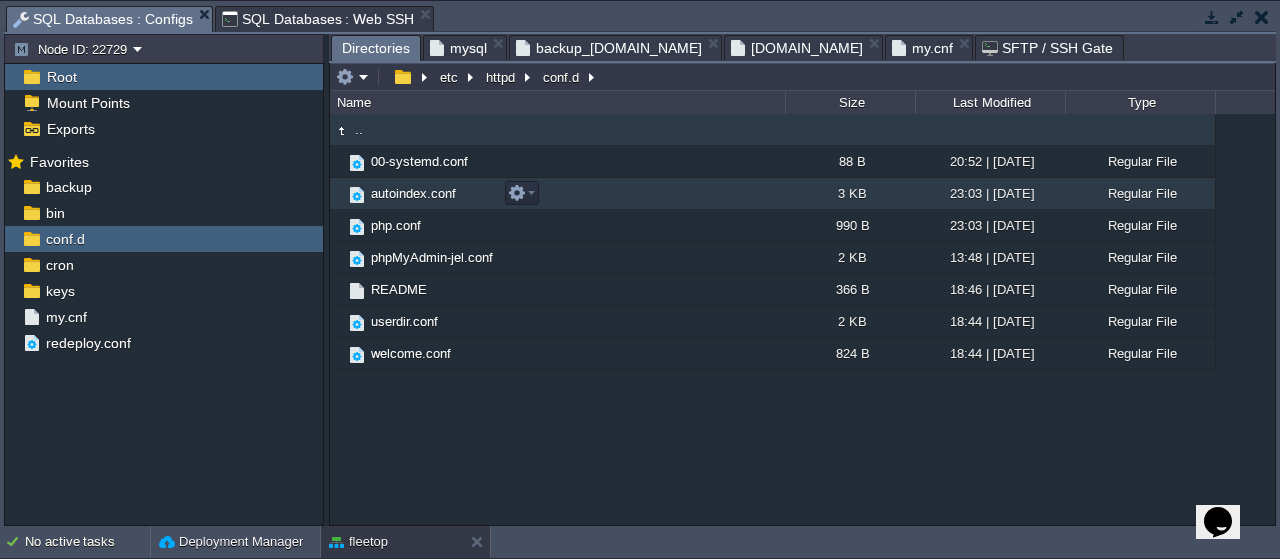 click on "autoindex.conf" at bounding box center [413, 193] 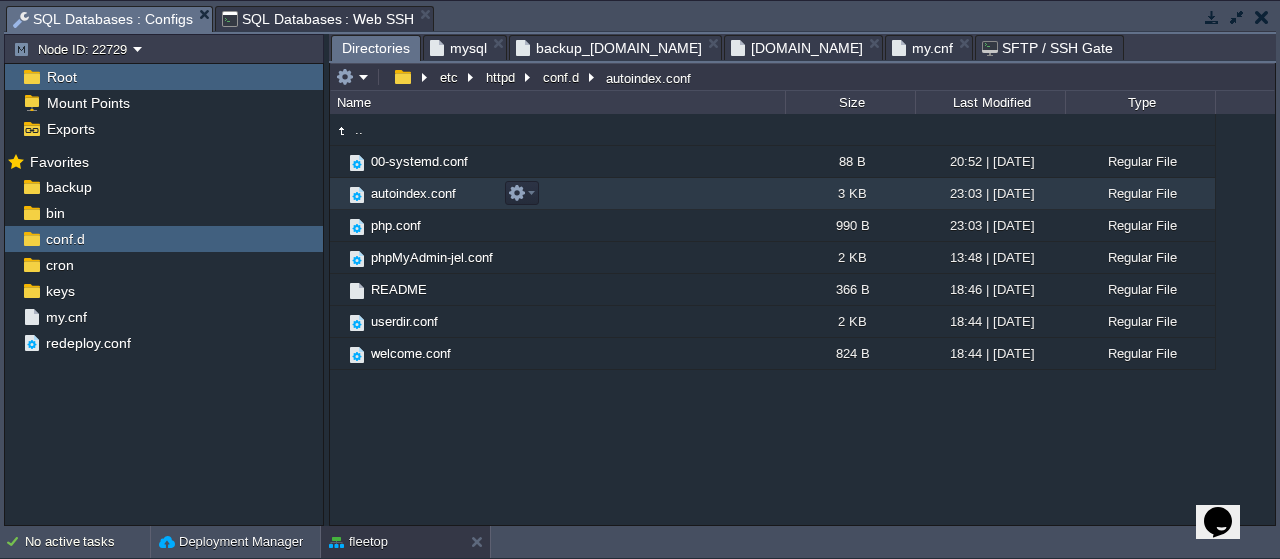 click on "autoindex.conf" at bounding box center [413, 193] 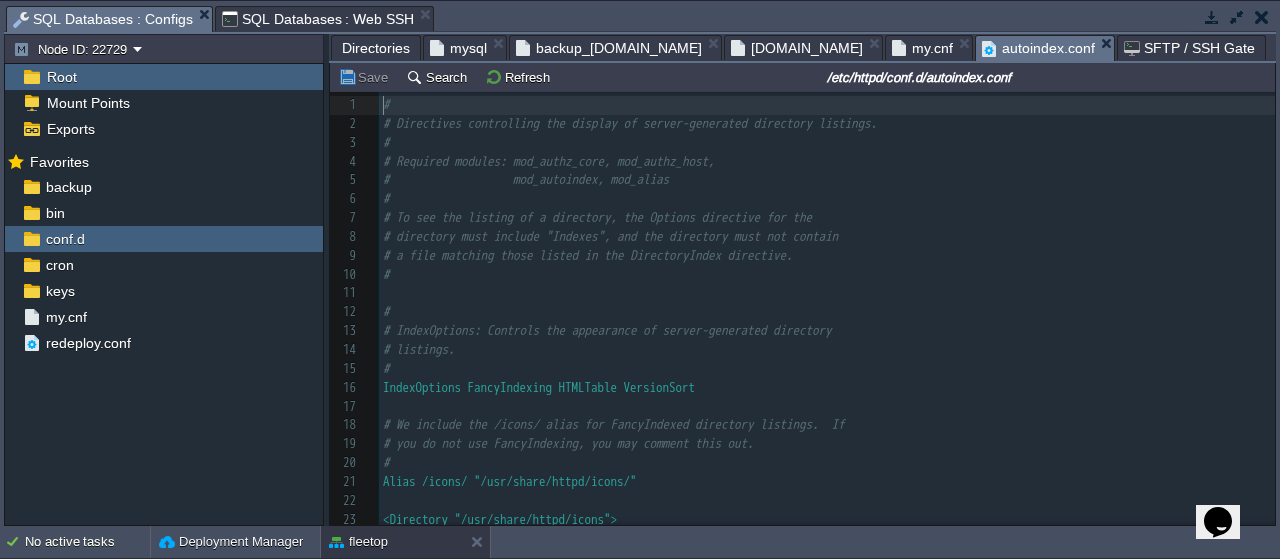 scroll, scrollTop: 7, scrollLeft: 0, axis: vertical 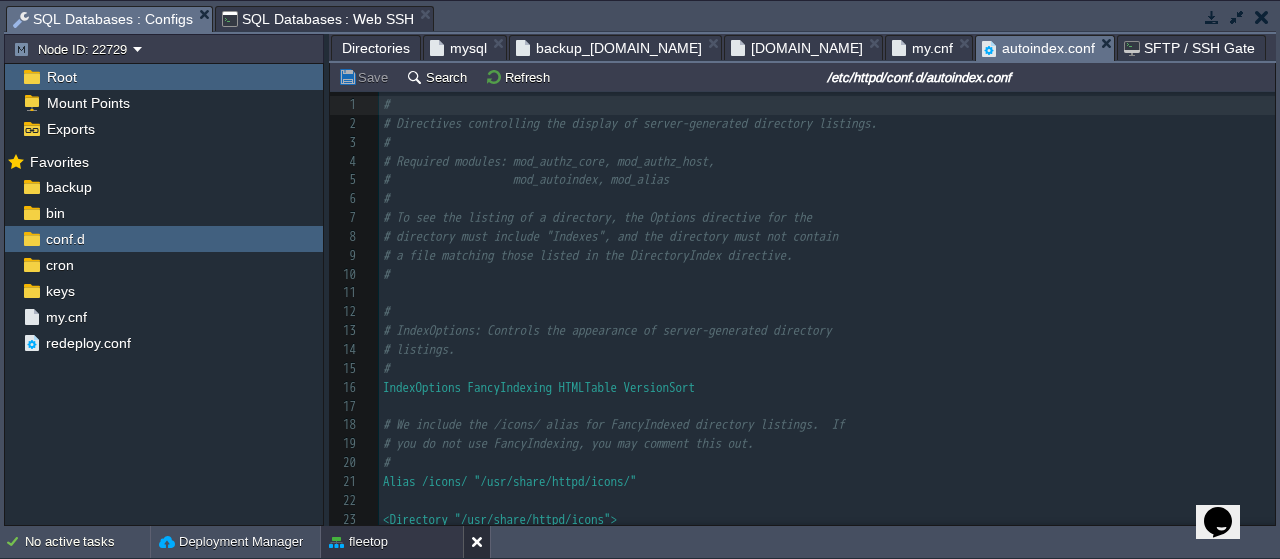 click at bounding box center [481, 542] 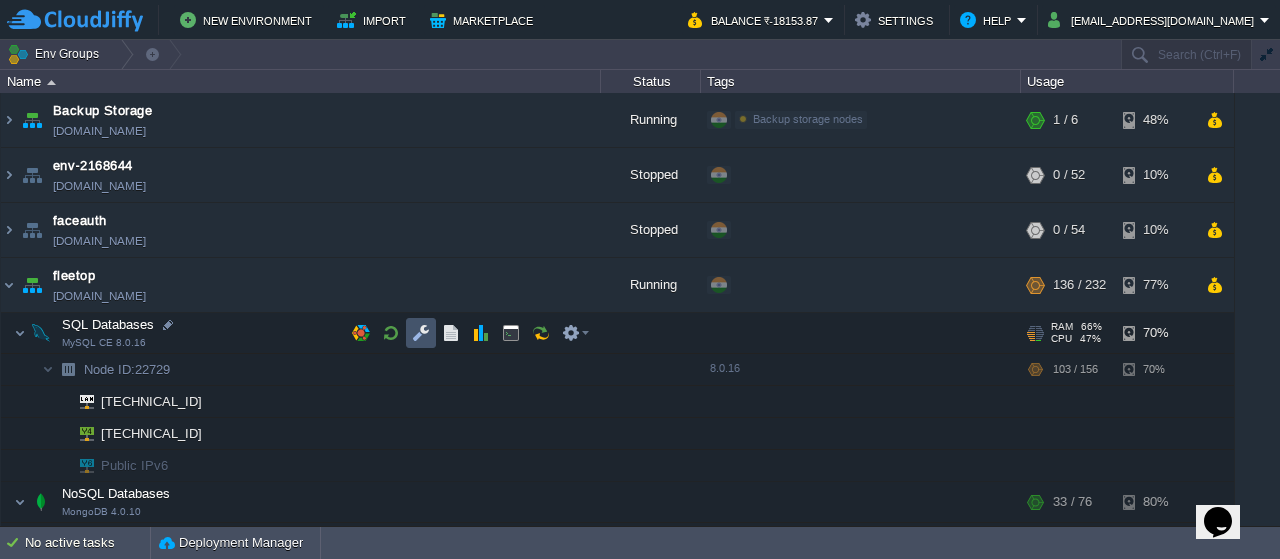 click at bounding box center (421, 333) 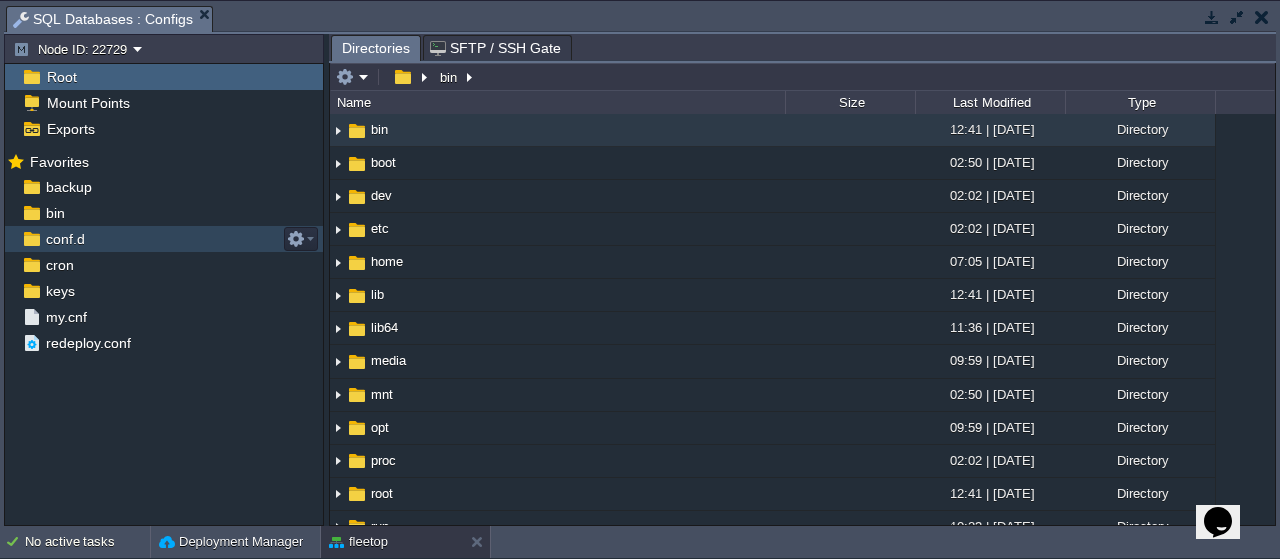click on "conf.d" at bounding box center (65, 239) 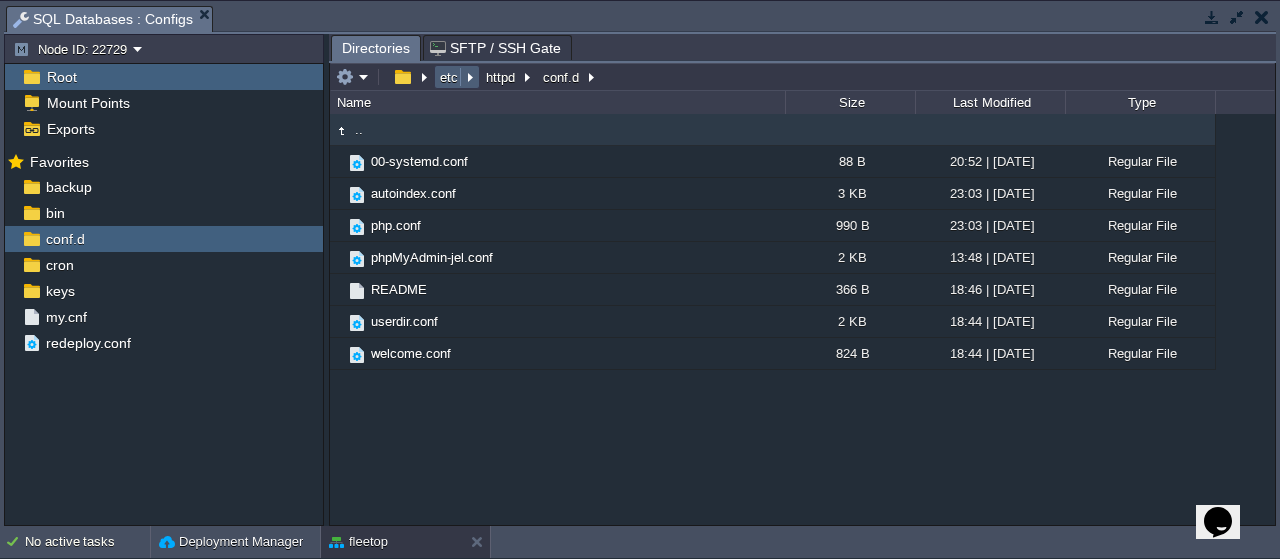 click on "etc" at bounding box center [450, 77] 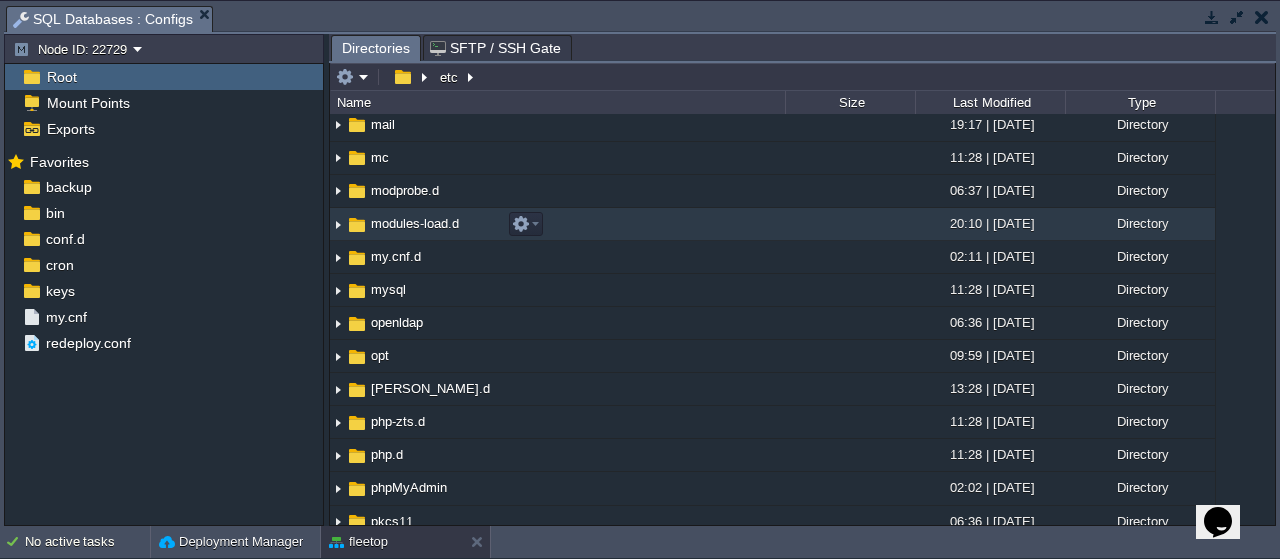 scroll, scrollTop: 960, scrollLeft: 0, axis: vertical 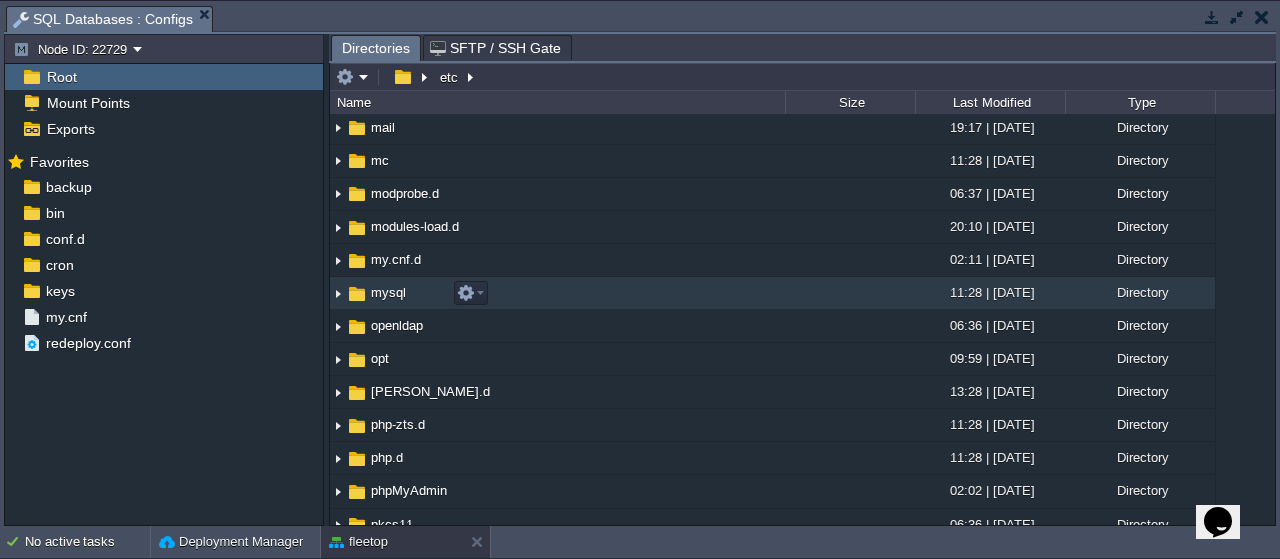click on "mysql" at bounding box center [388, 292] 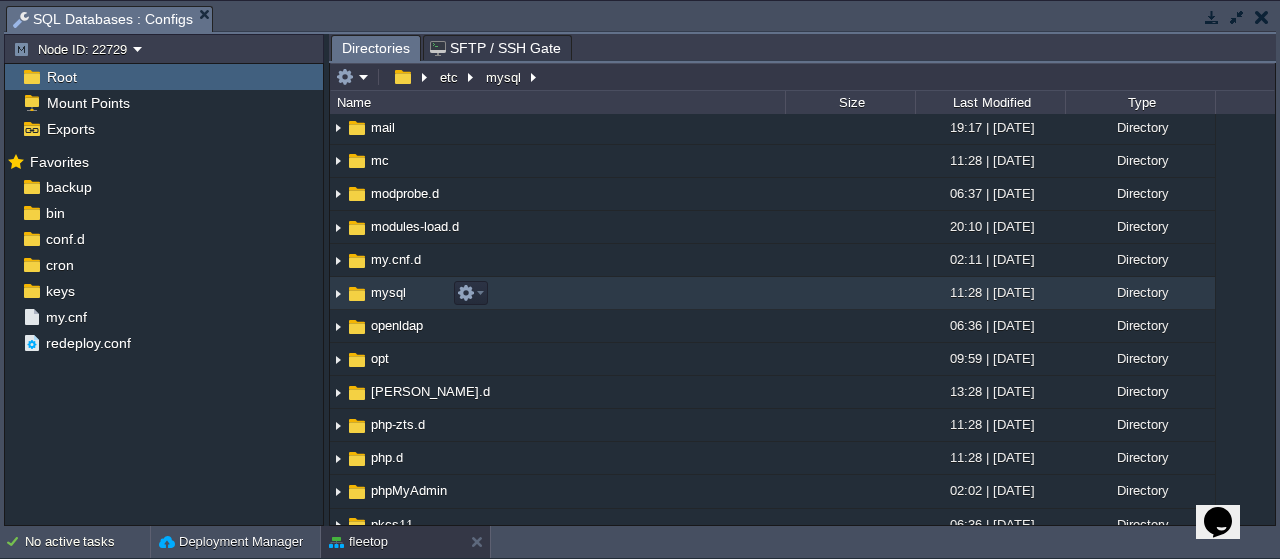 click on "mysql" at bounding box center (388, 292) 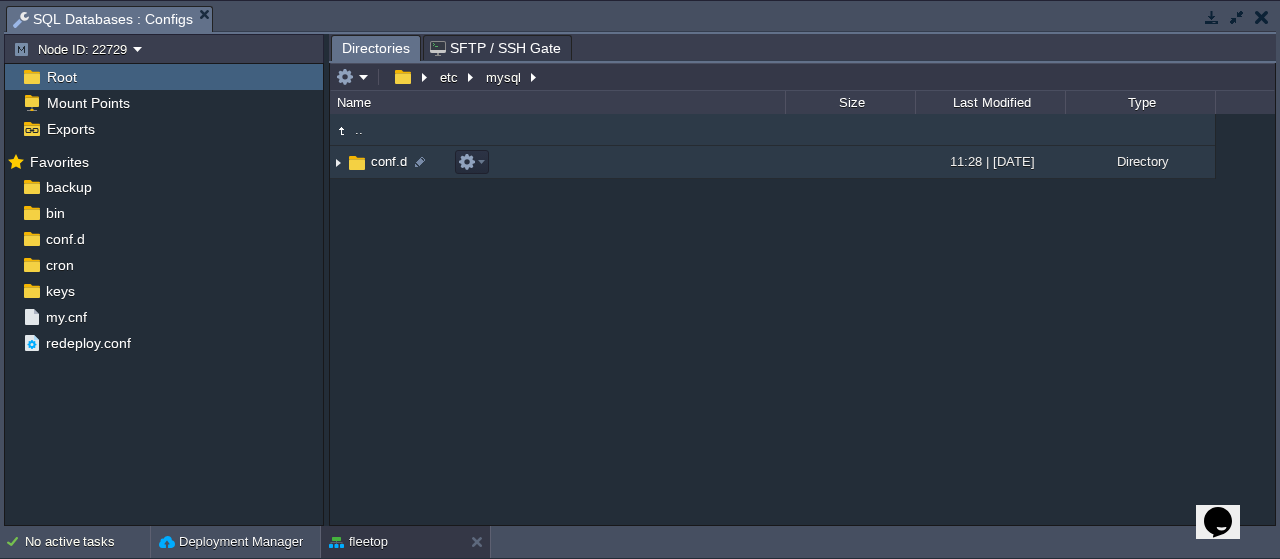click on "conf.d" at bounding box center [389, 161] 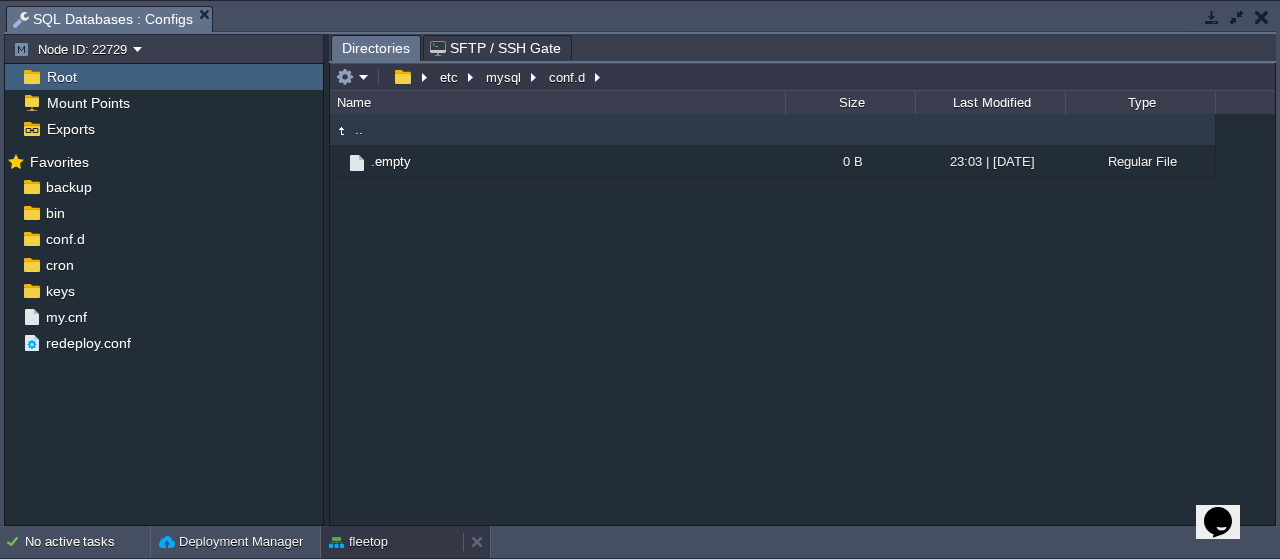 click on "fleetop" at bounding box center [392, 542] 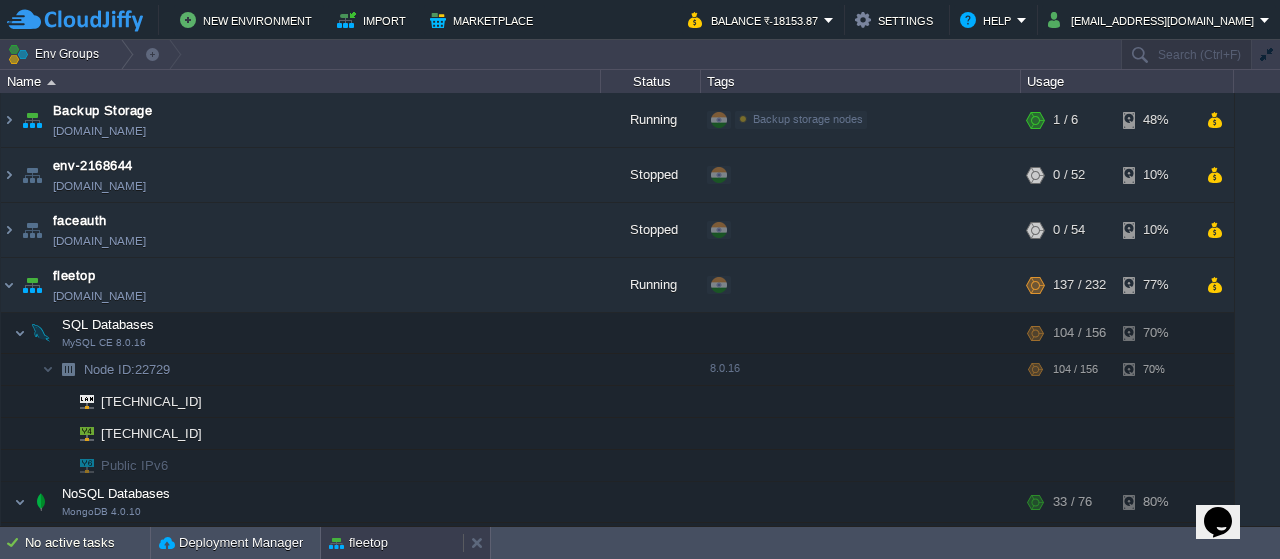 click on "fleetop" at bounding box center (392, 543) 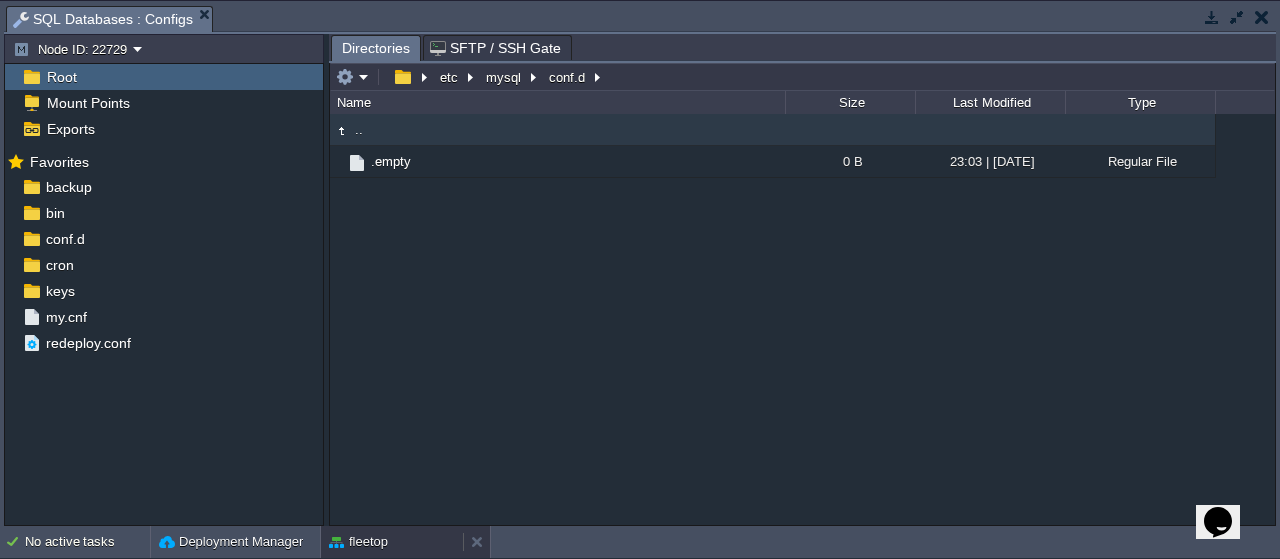 click on "fleetop" at bounding box center [392, 542] 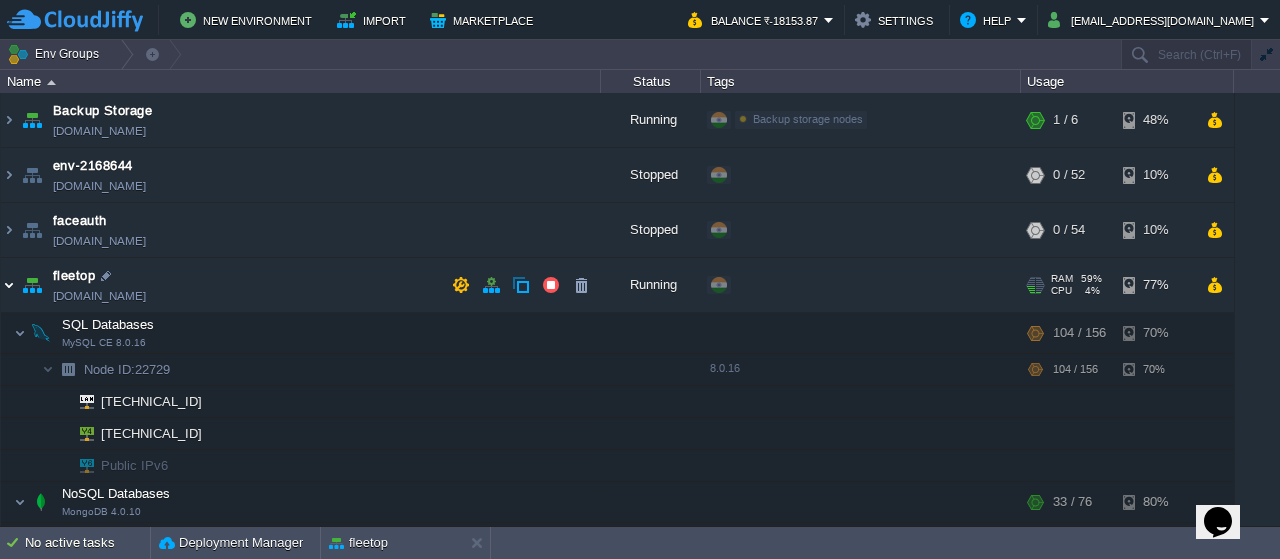 click at bounding box center (9, 285) 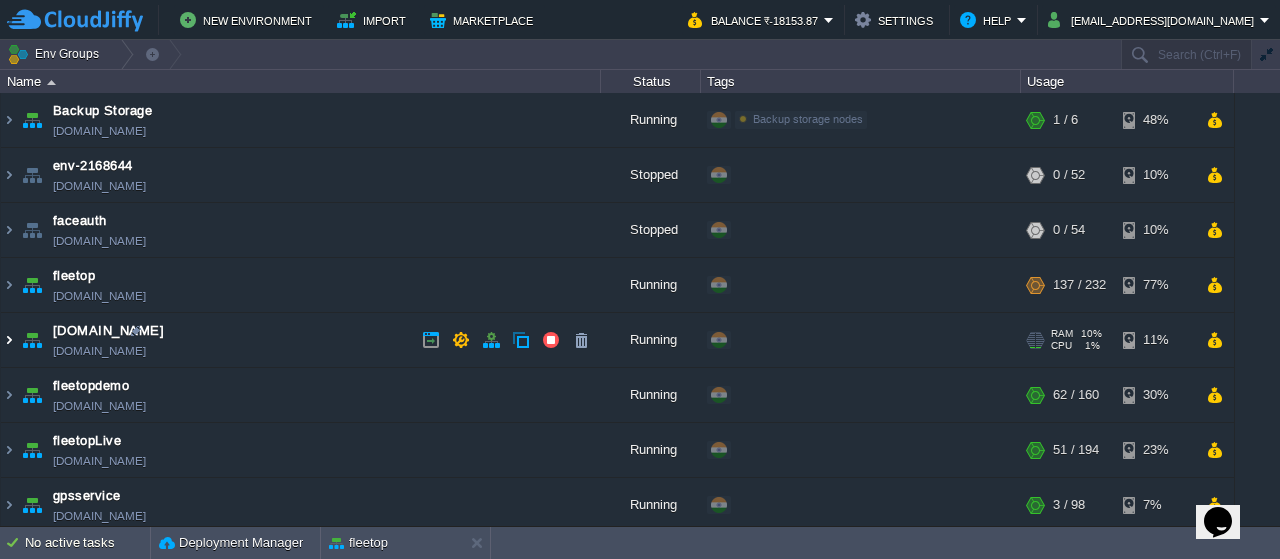 click at bounding box center [9, 340] 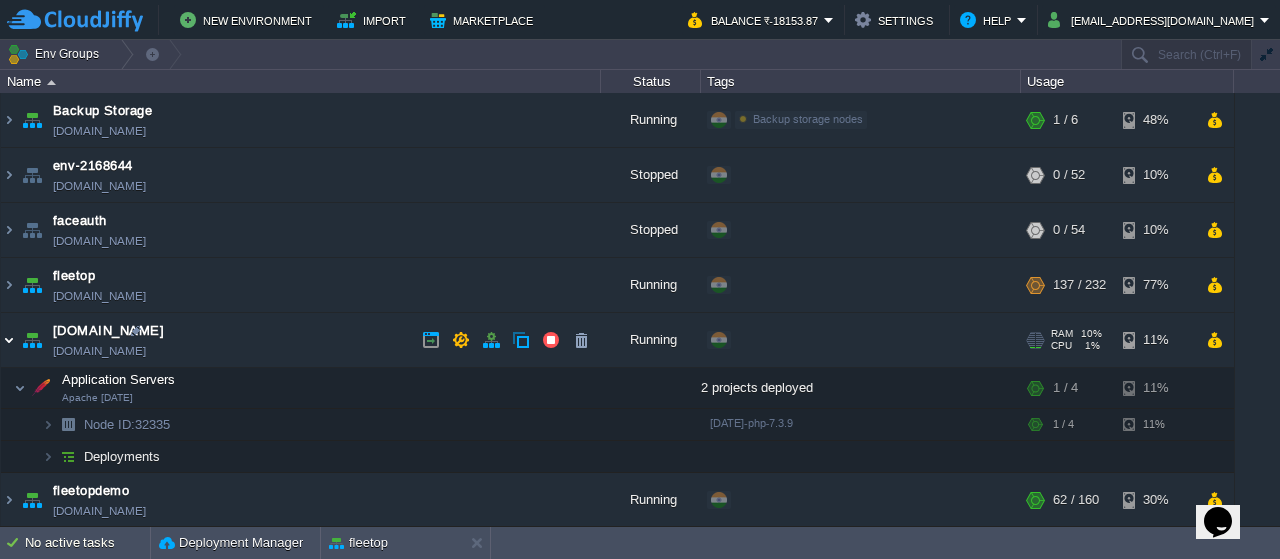 click at bounding box center [9, 340] 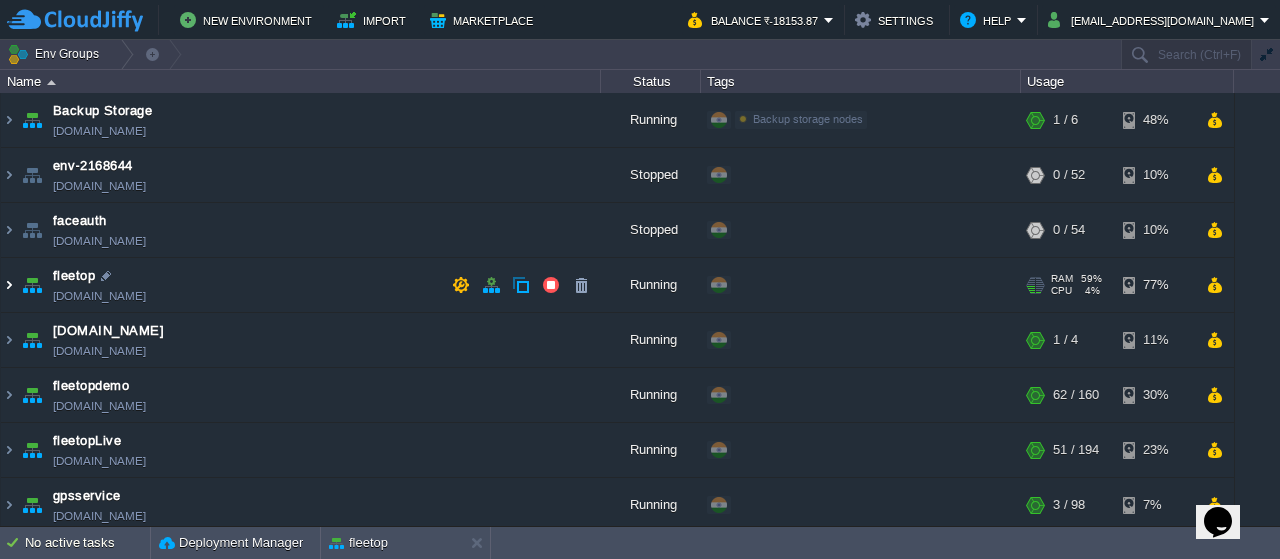 click at bounding box center (9, 285) 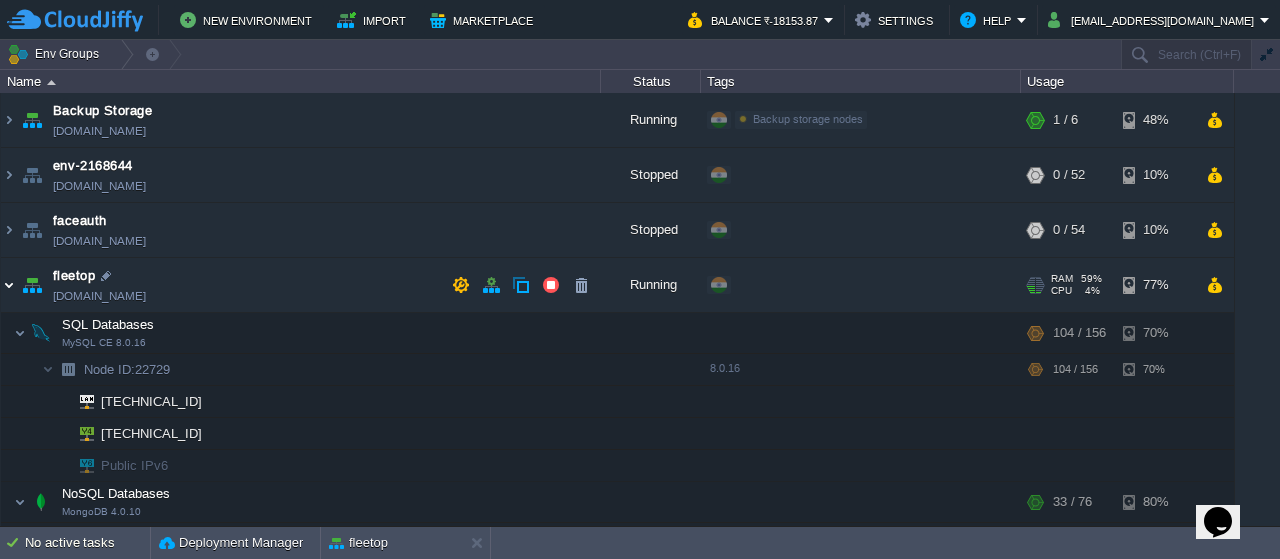 click at bounding box center (9, 285) 